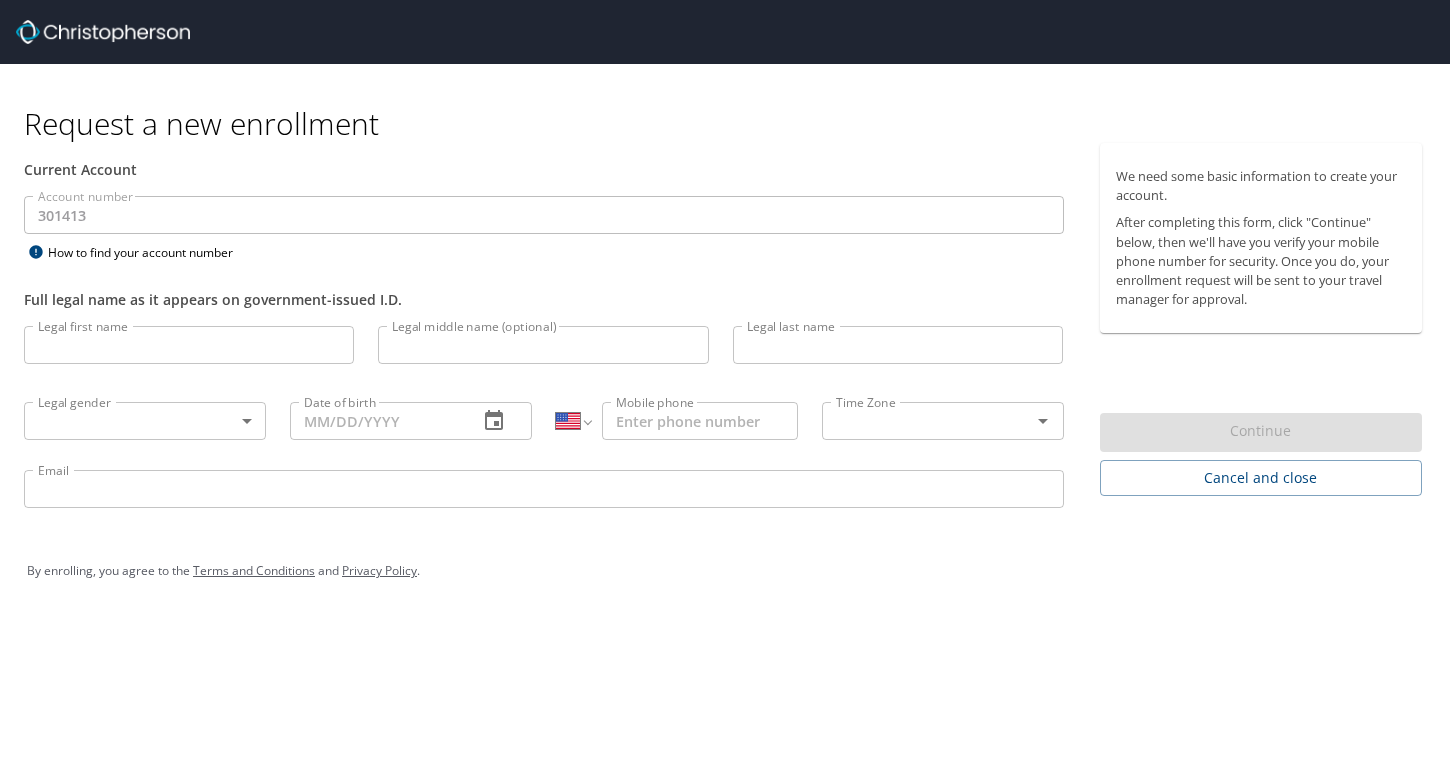 select on "US" 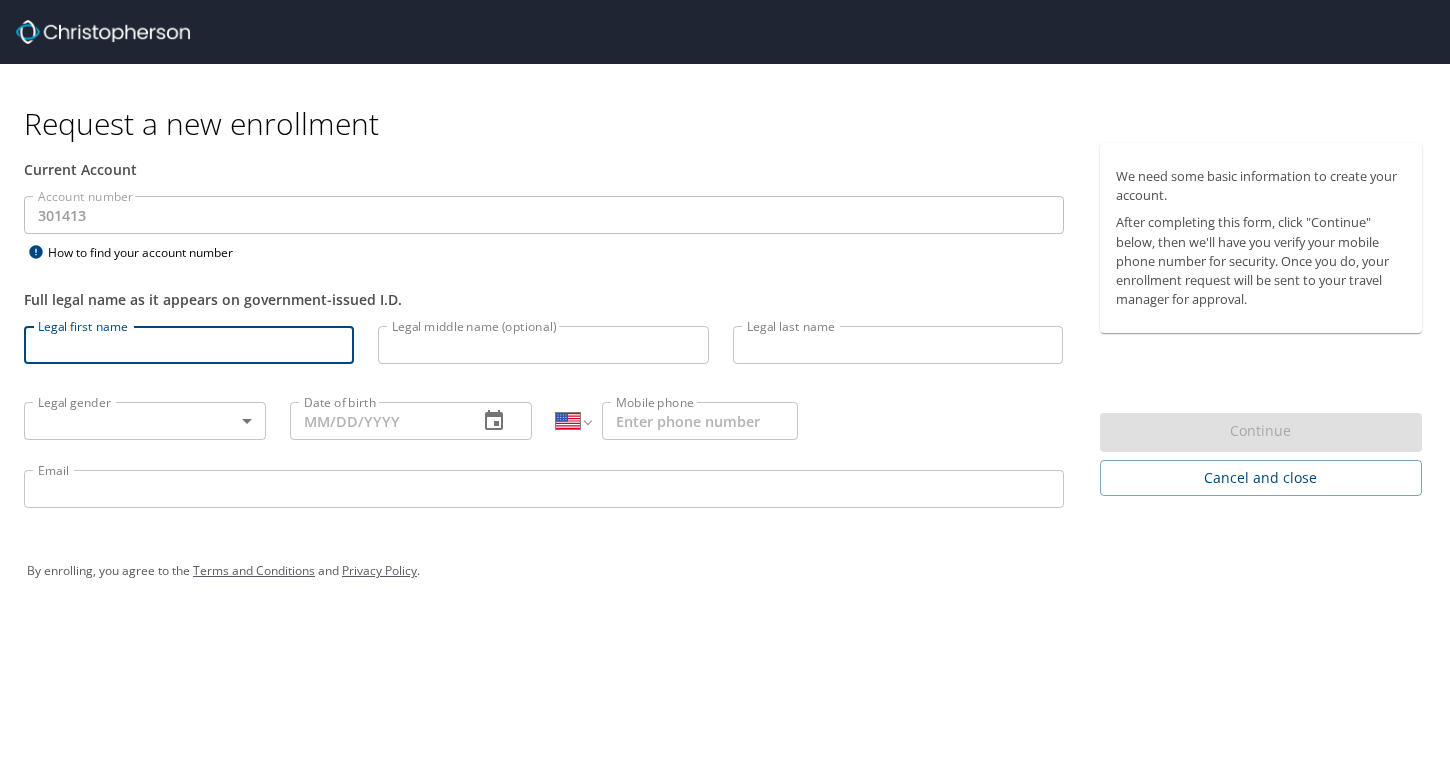 click on "Legal first name" at bounding box center (189, 345) 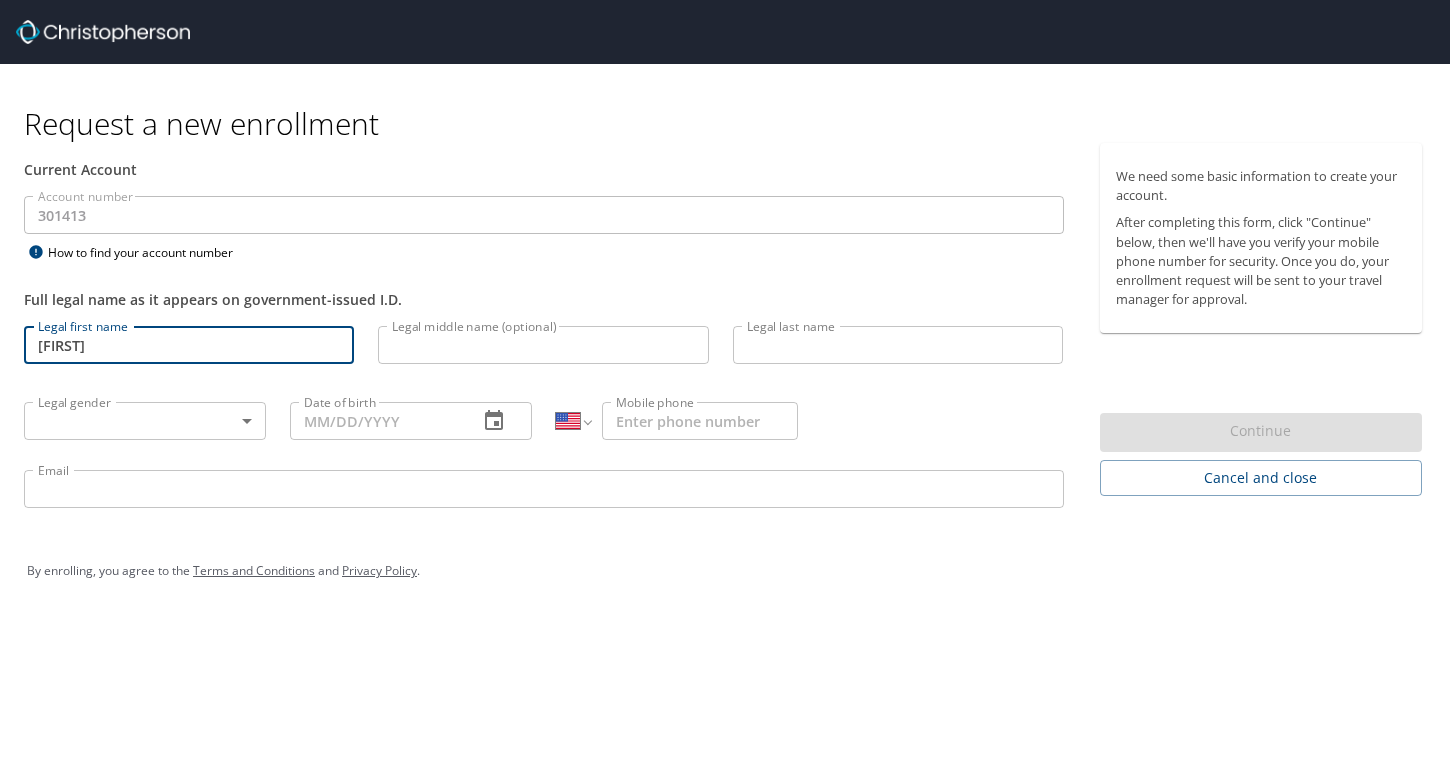 type on "[LAST]" 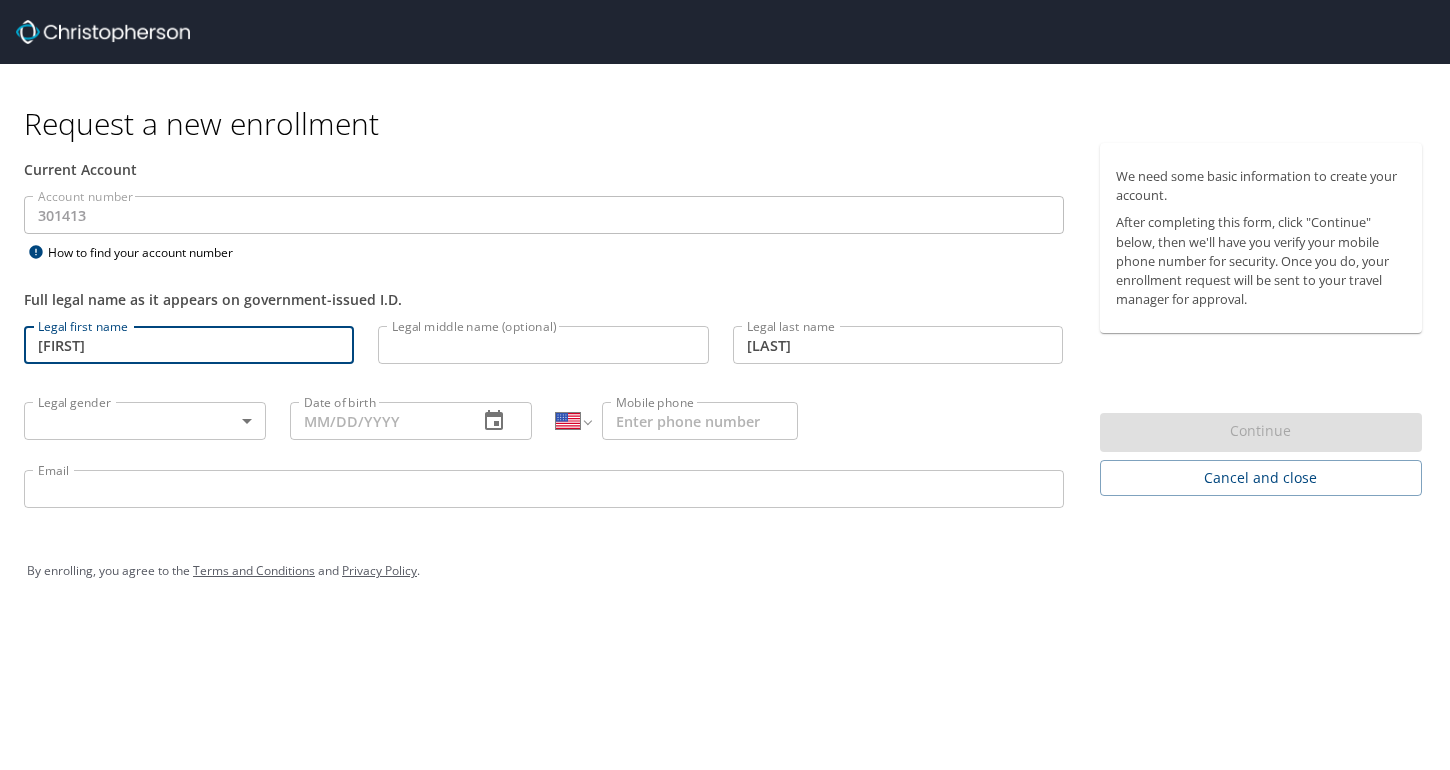 type on "[PHONE]" 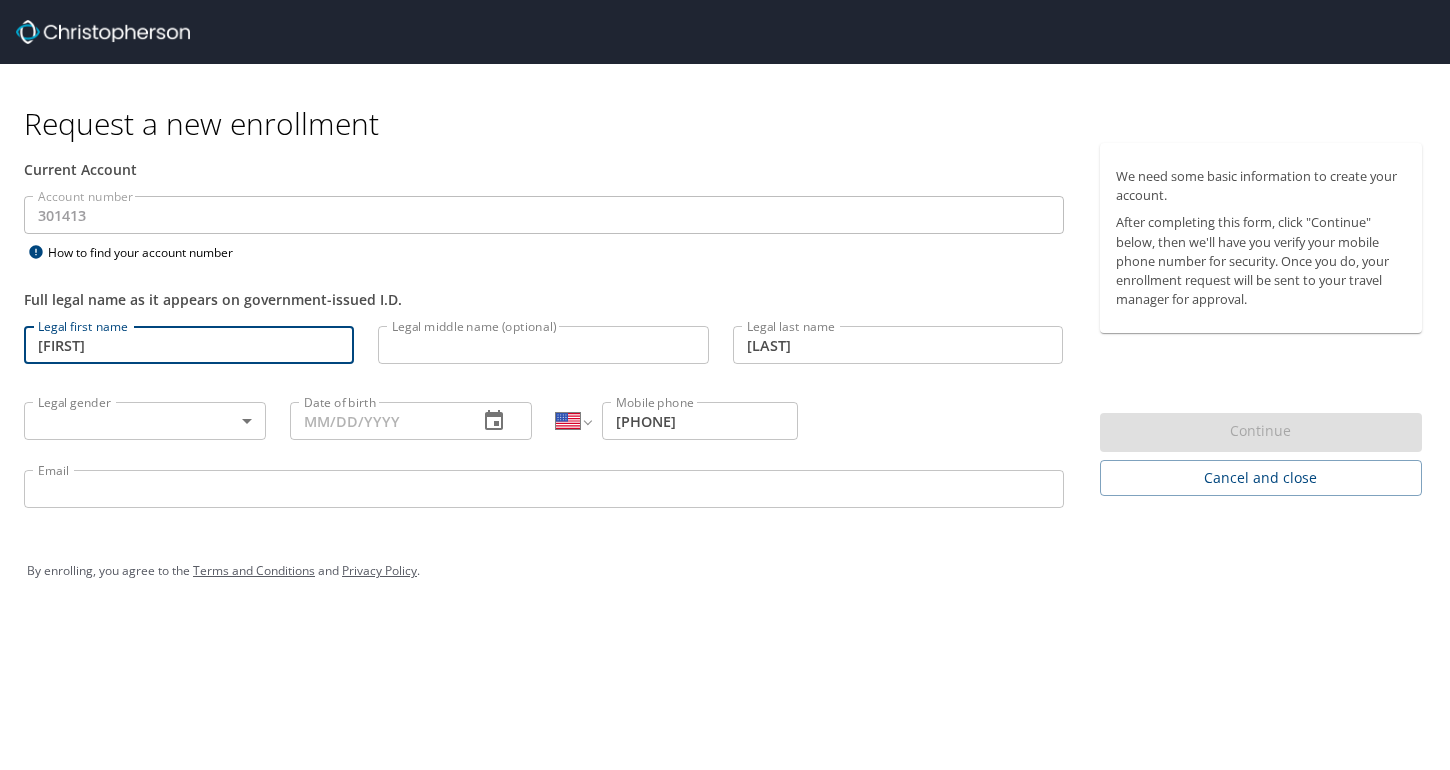 click on "[LAST]" at bounding box center [898, 345] 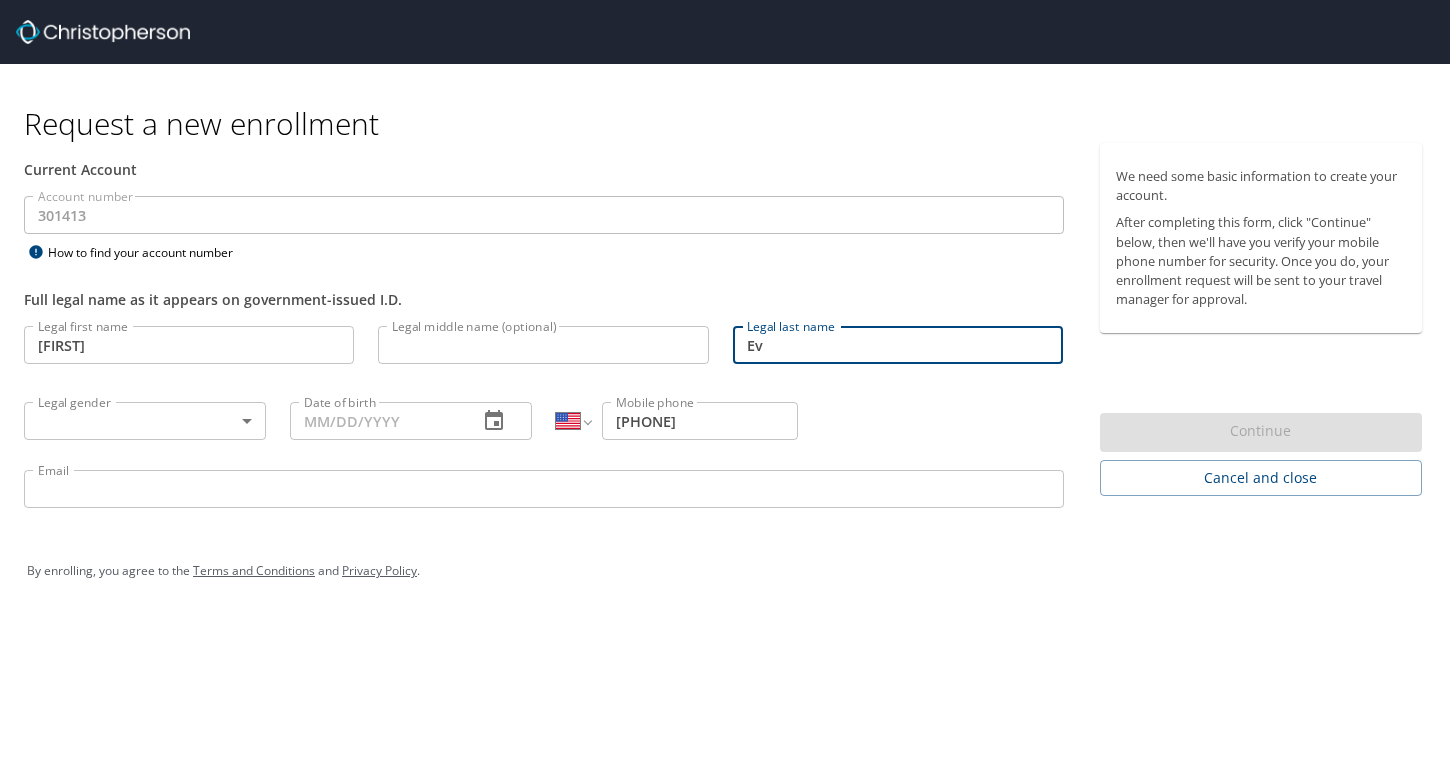 type on "E" 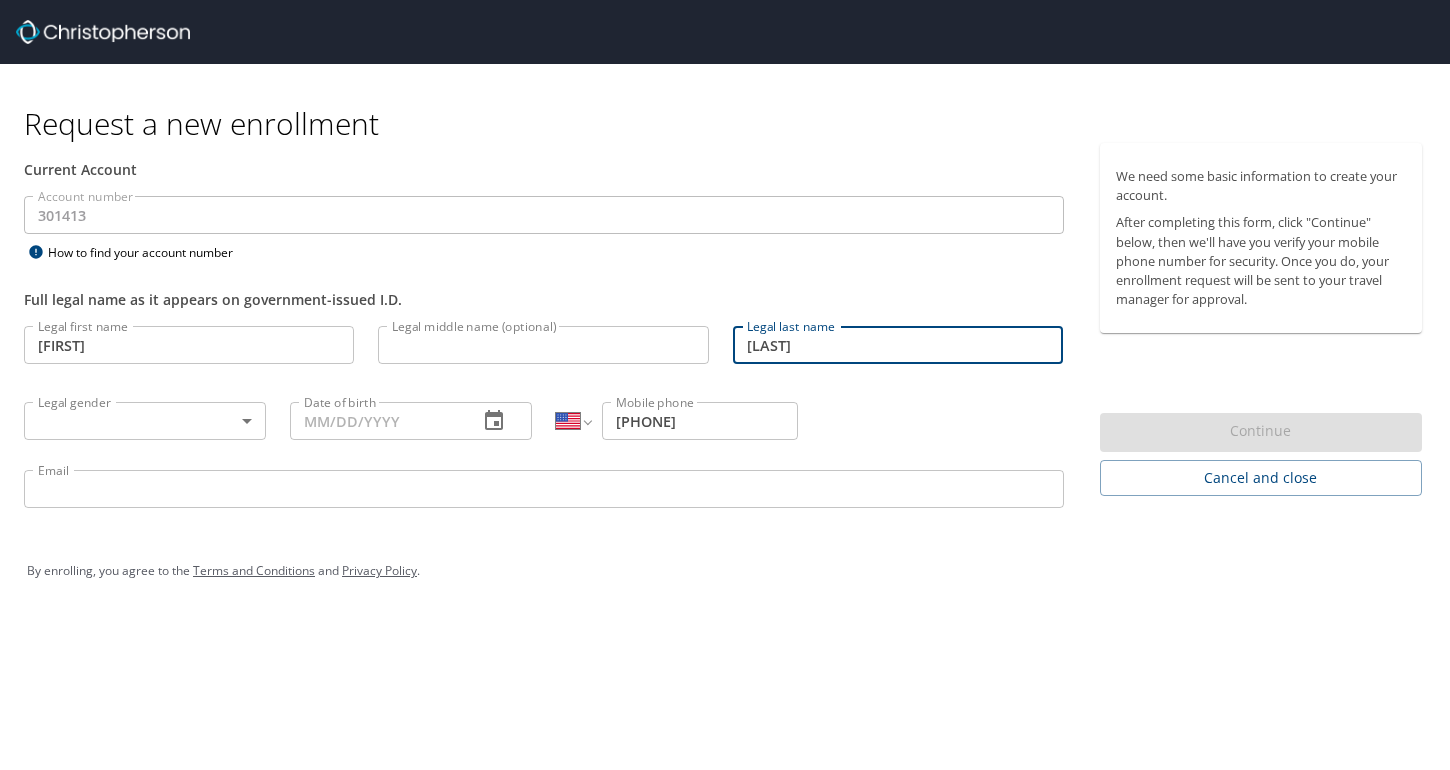 type on "[LAST]" 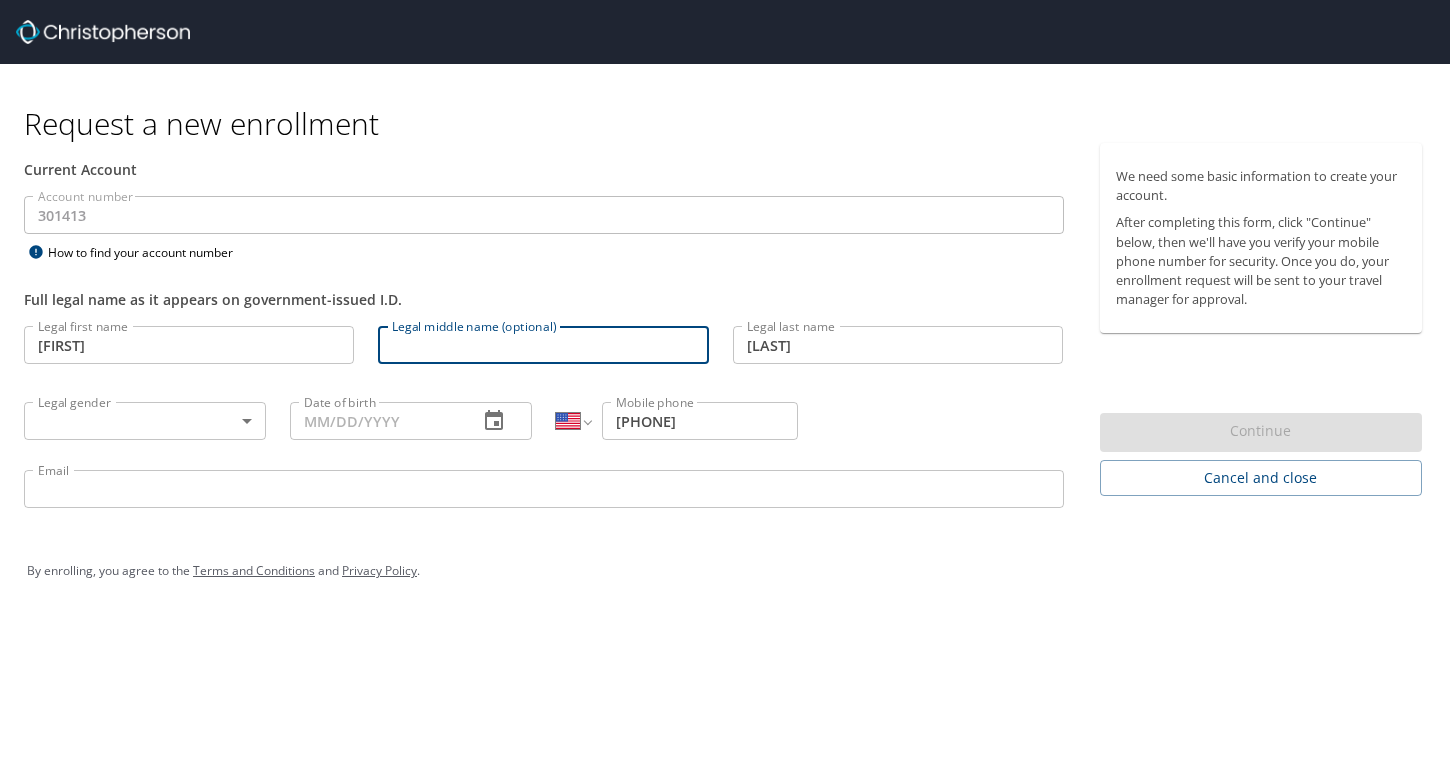 click on "Legal middle name (optional)" at bounding box center (543, 345) 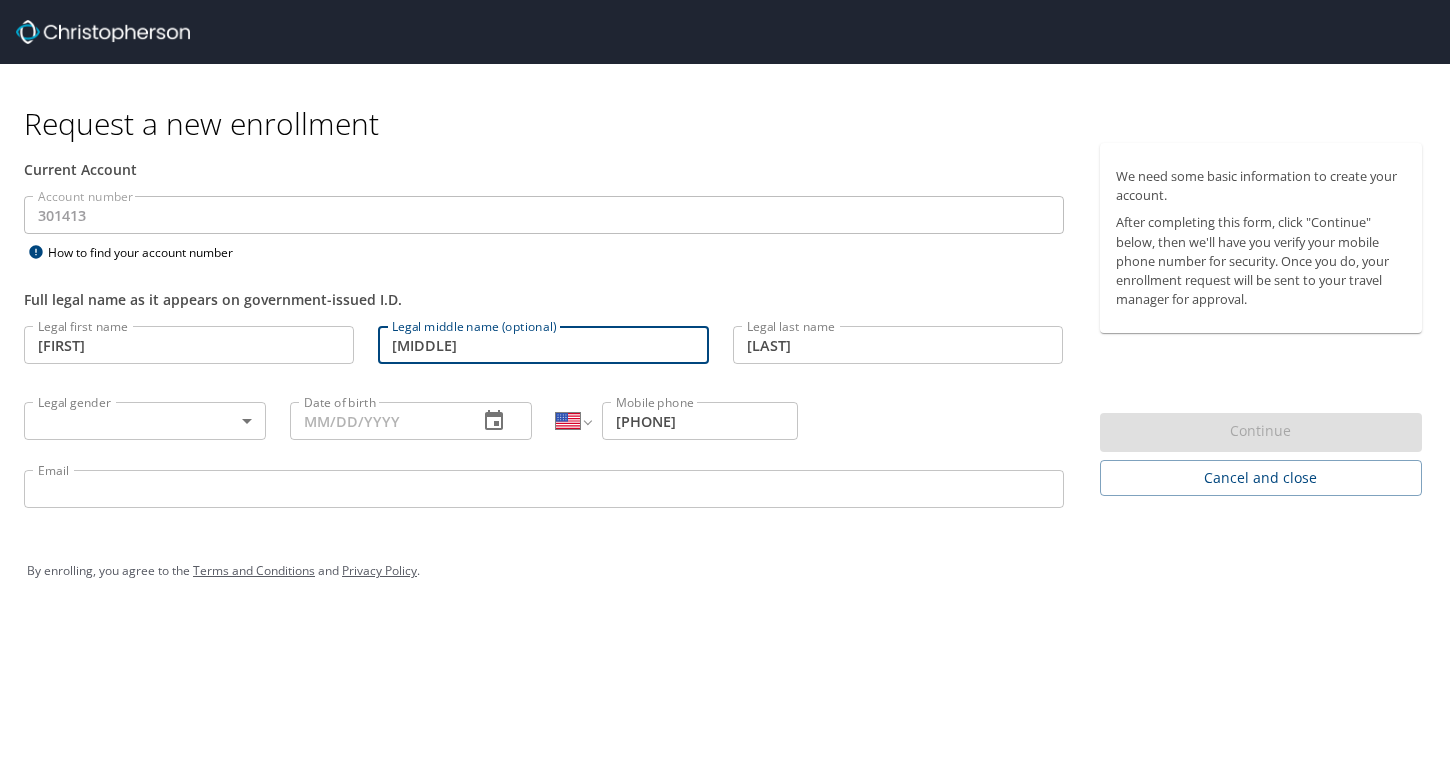 type on "[MIDDLE]" 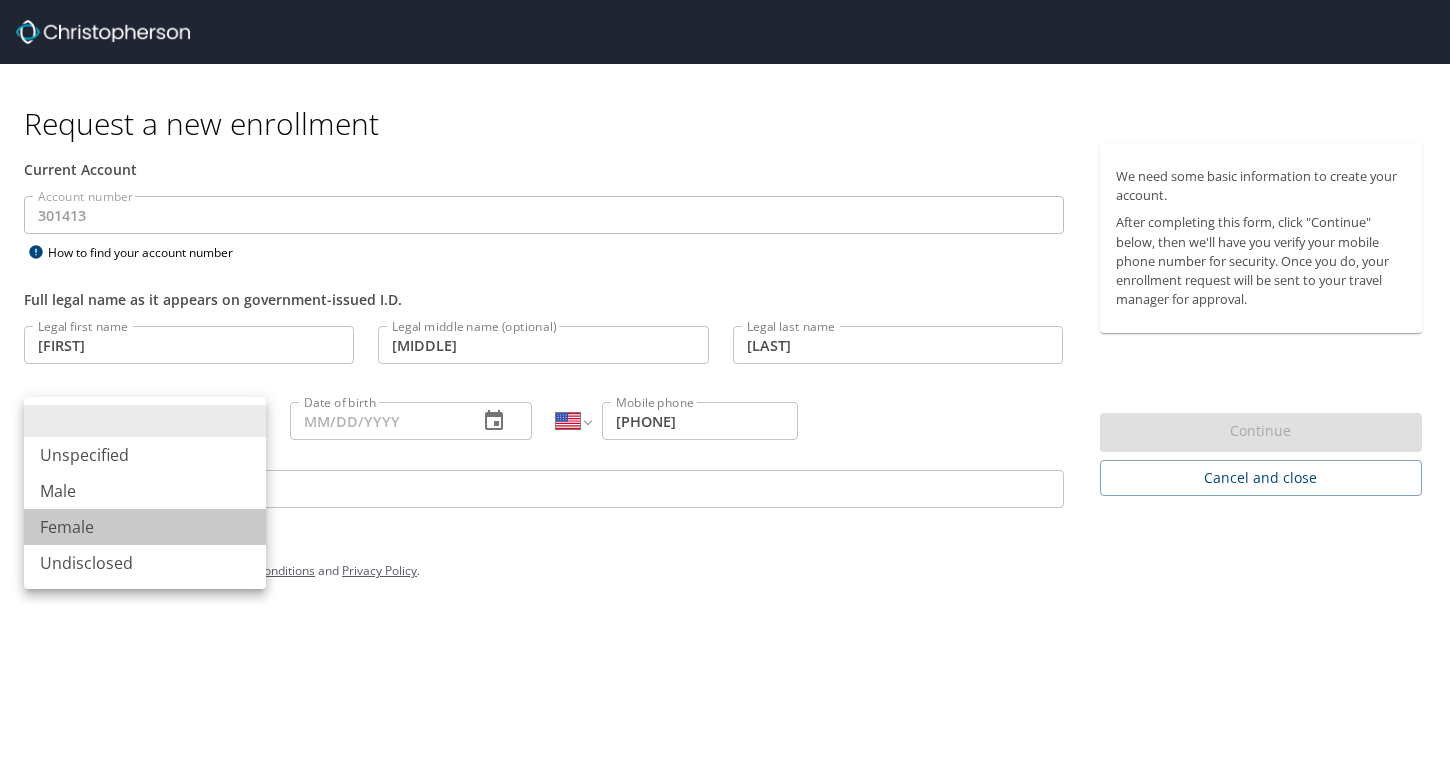 click on "Female" at bounding box center [145, 527] 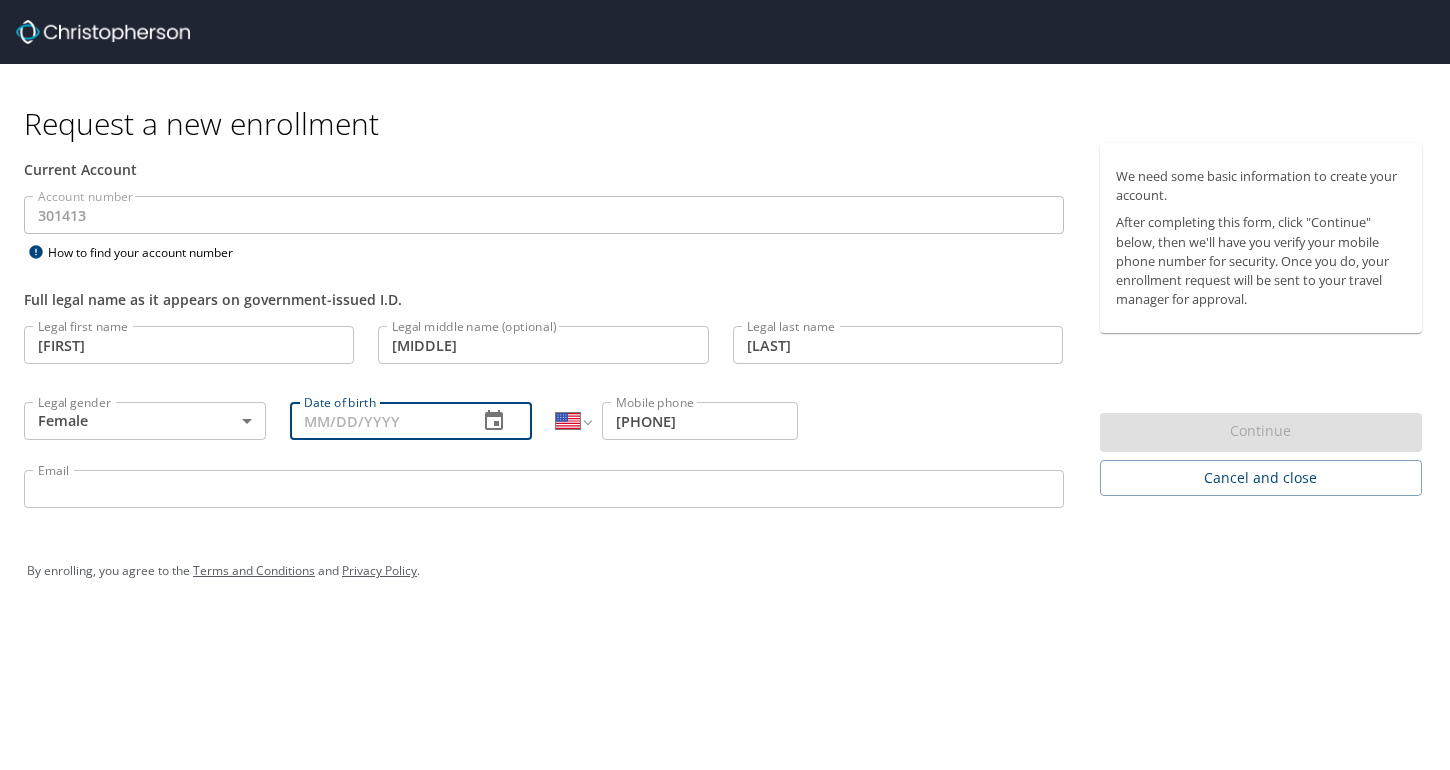 click on "Date of birth" at bounding box center (376, 421) 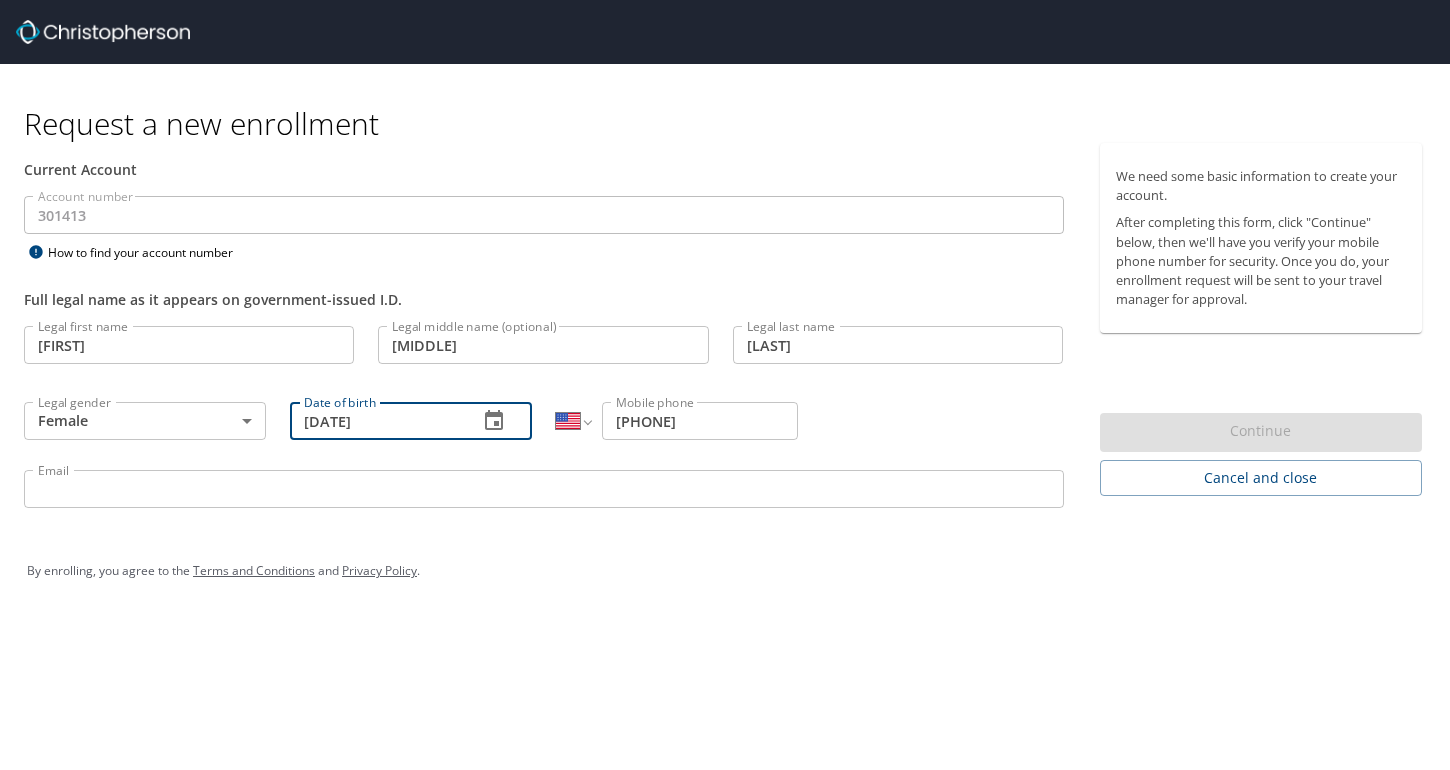 type on "[DATE]" 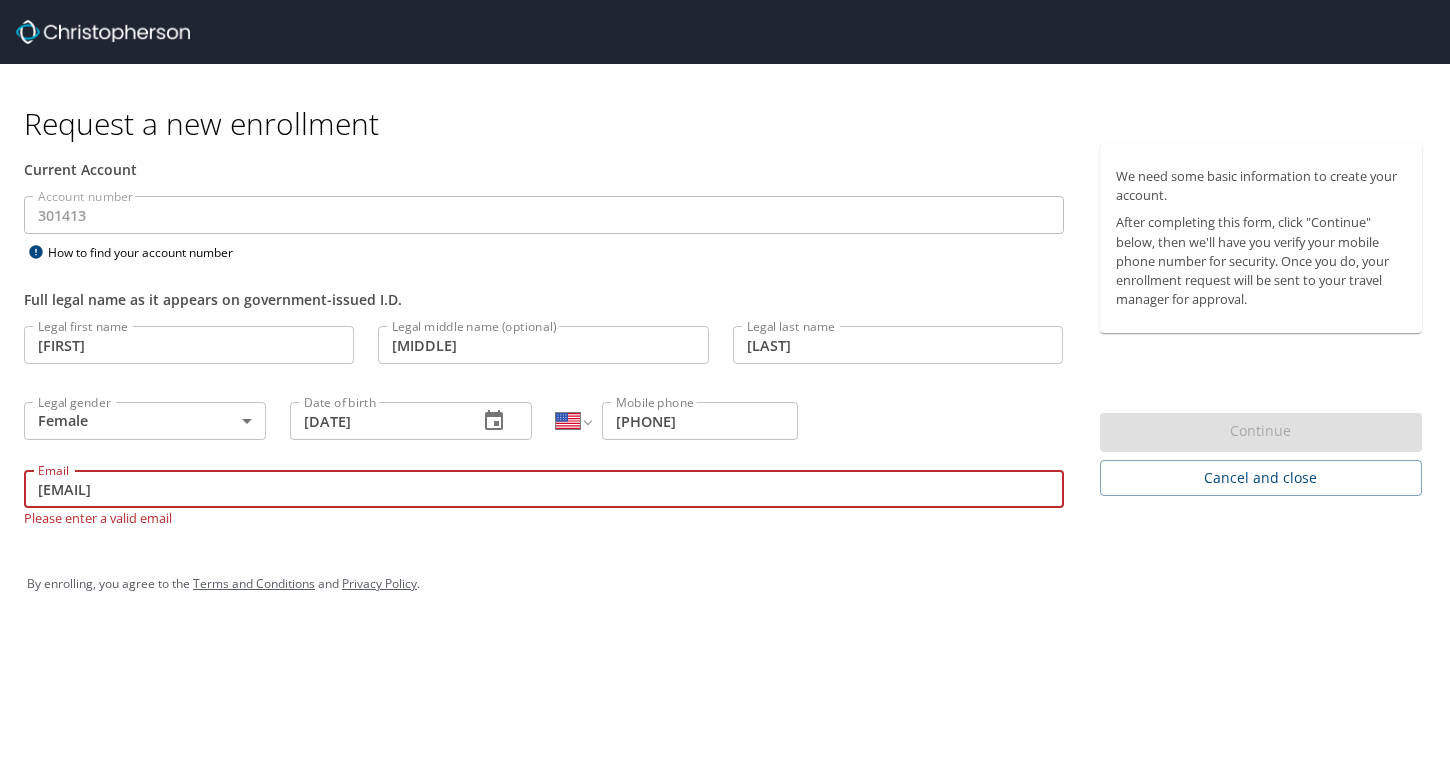 click on "[EMAIL]" at bounding box center [544, 489] 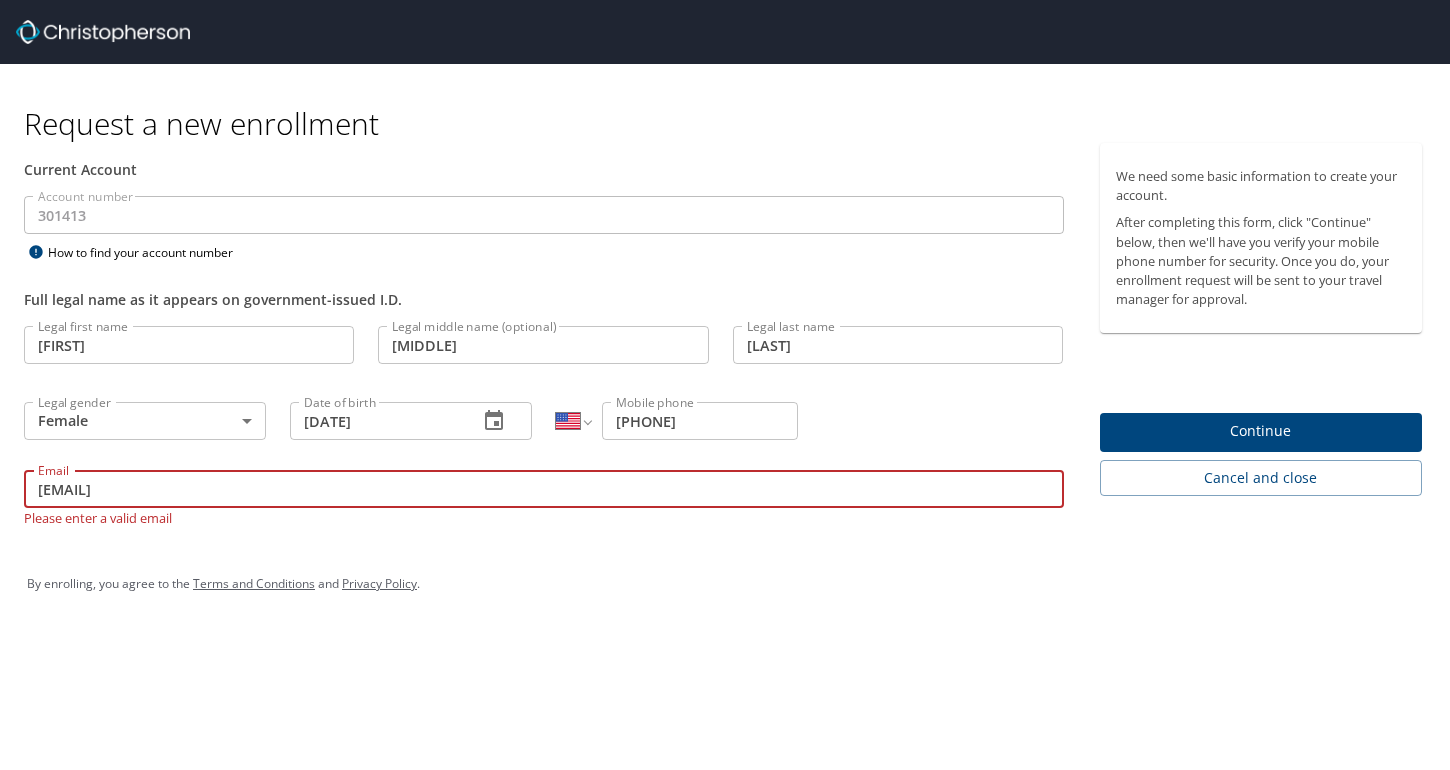 type on "[EMAIL]" 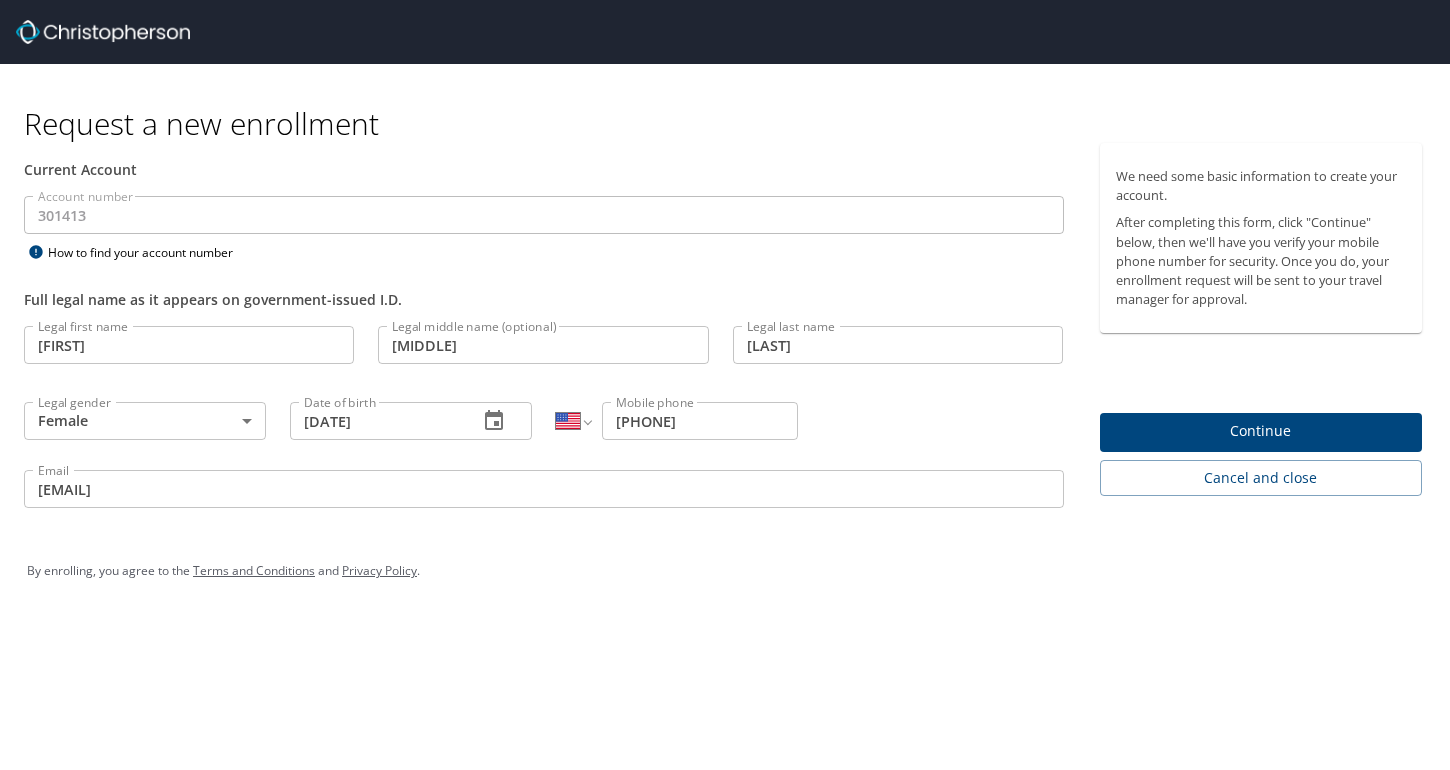click on "Continue" at bounding box center [1261, 431] 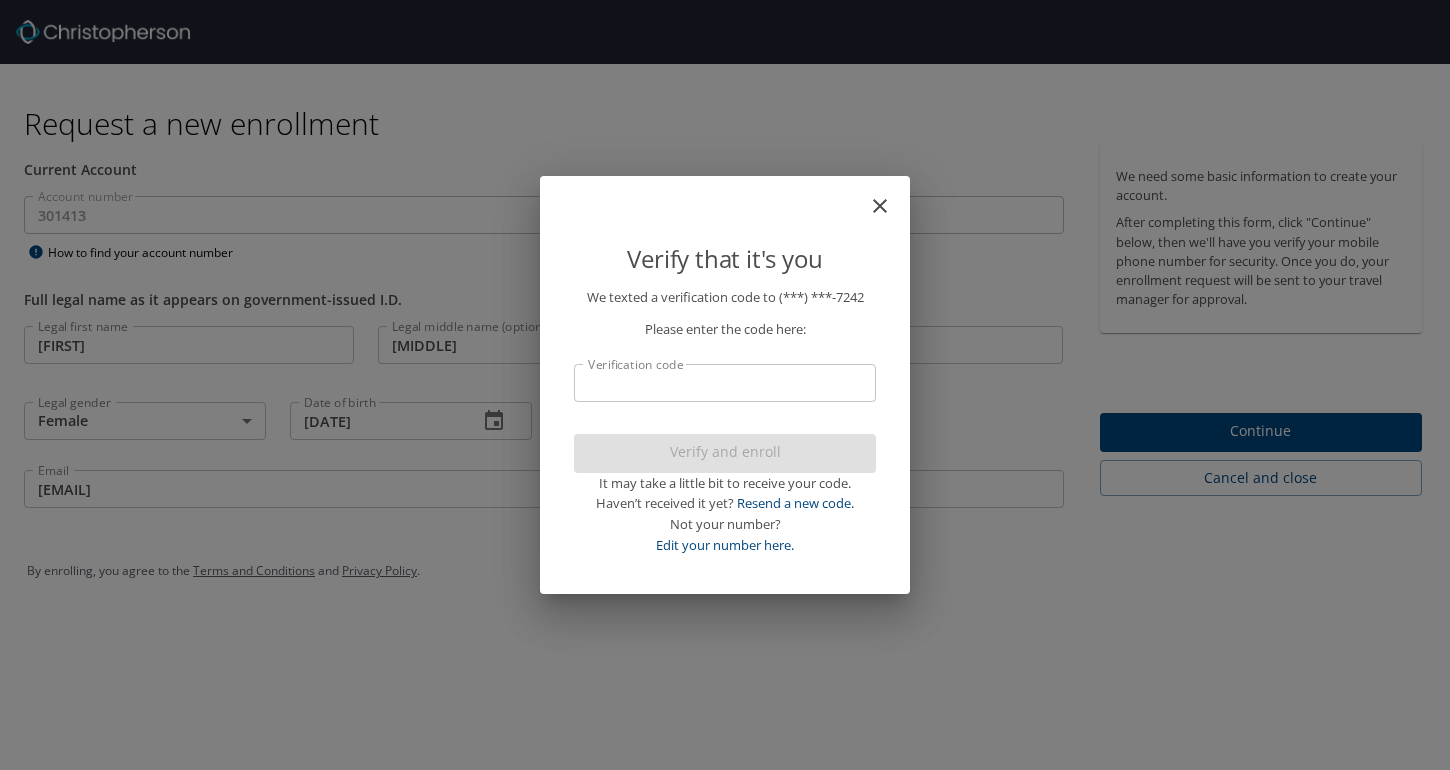 click on "Verification code" at bounding box center [725, 383] 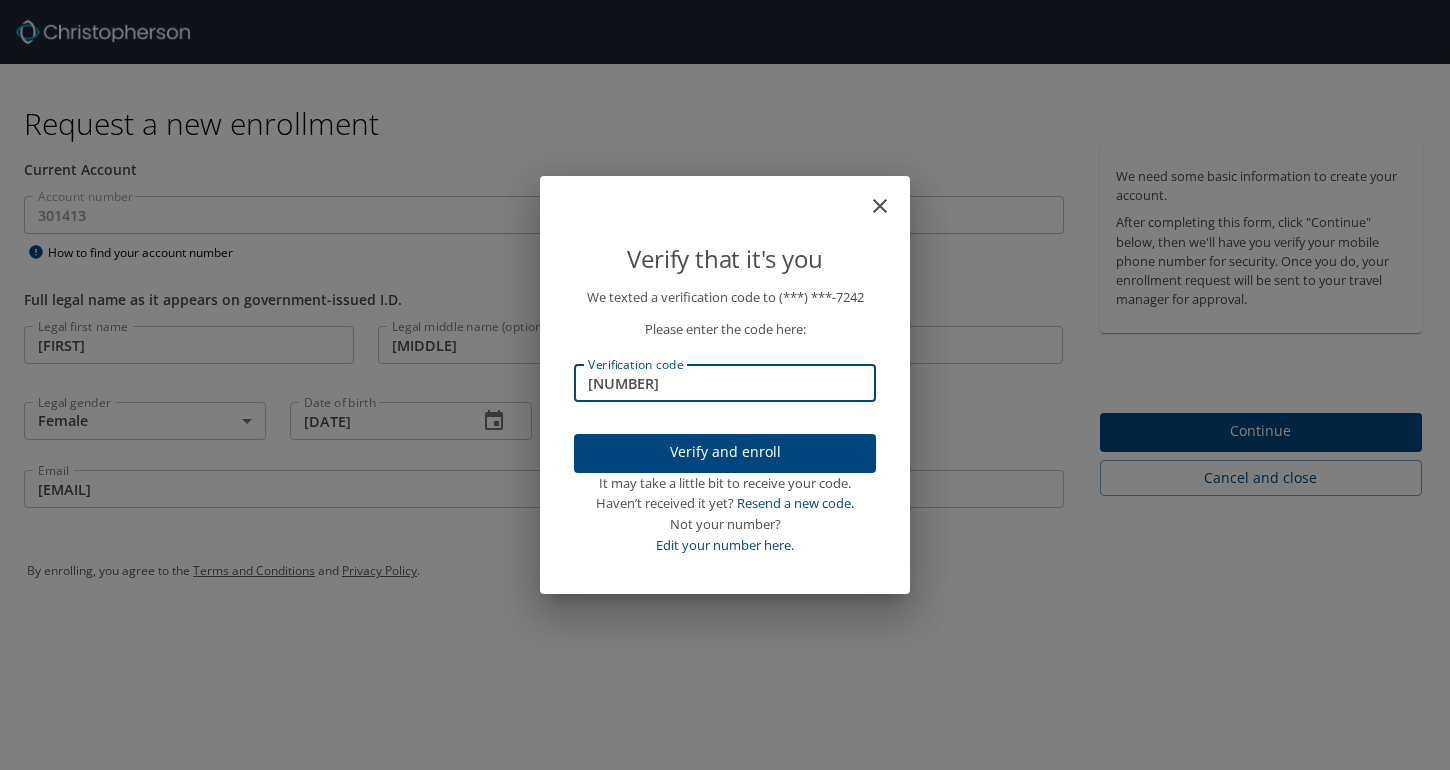 type on "[NUMBER]" 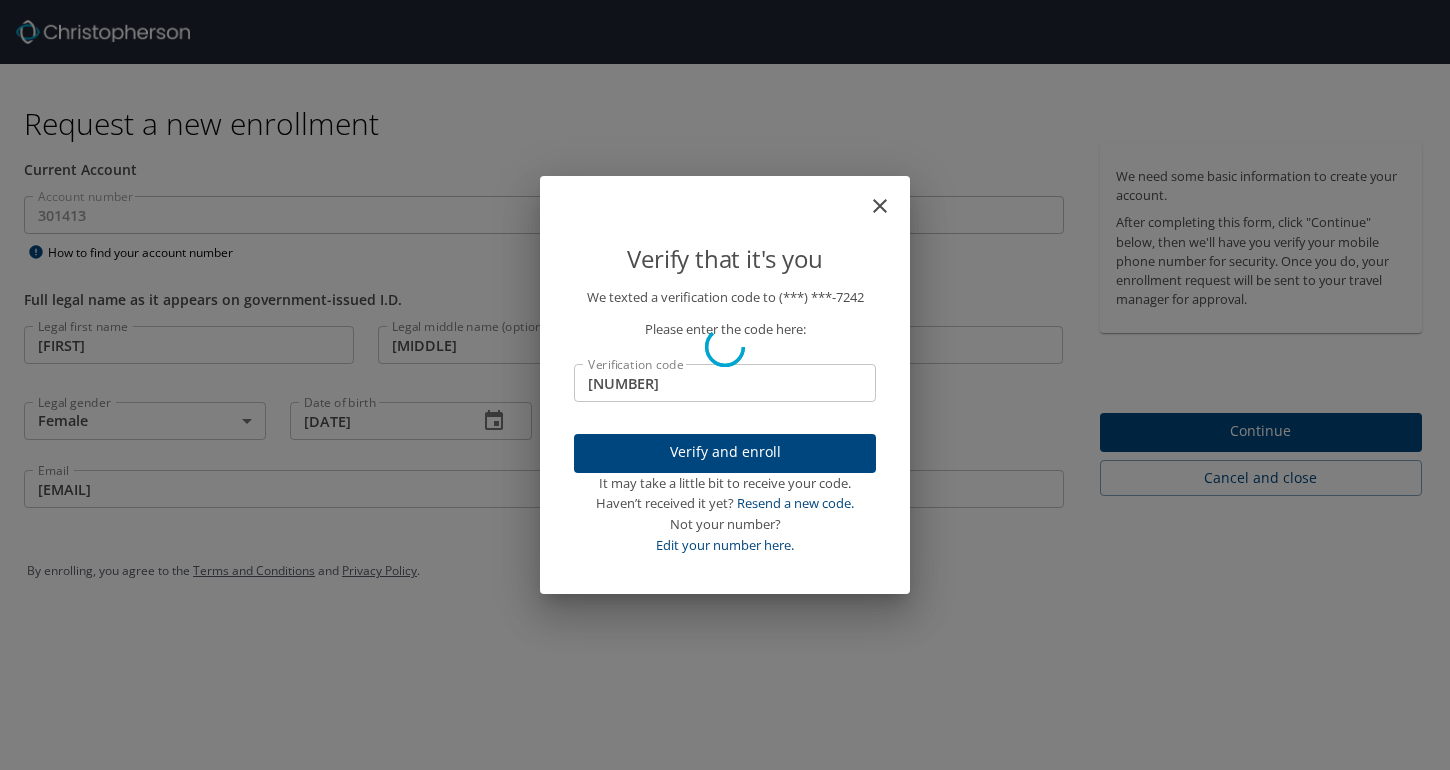 type 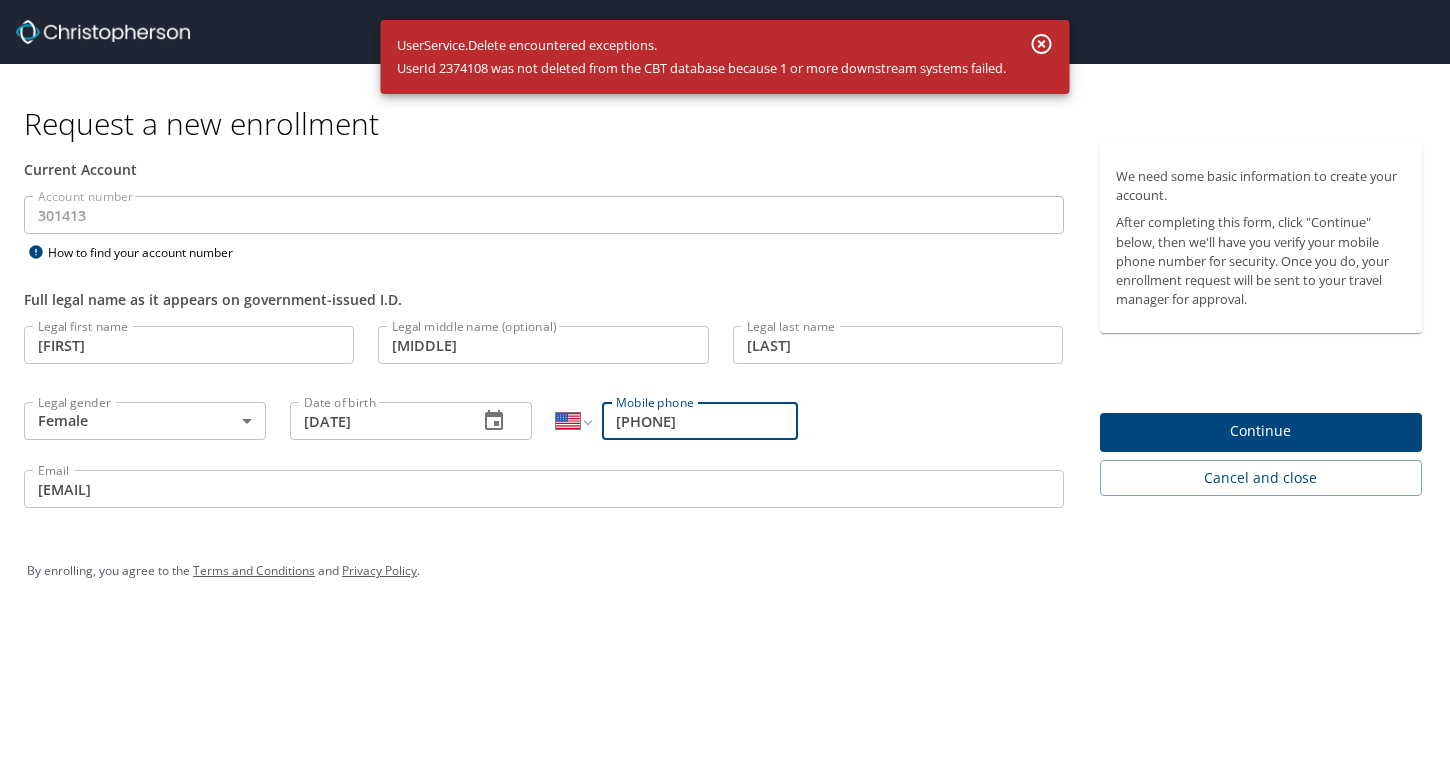 click on "Email [EMAIL] Email" at bounding box center (544, 492) 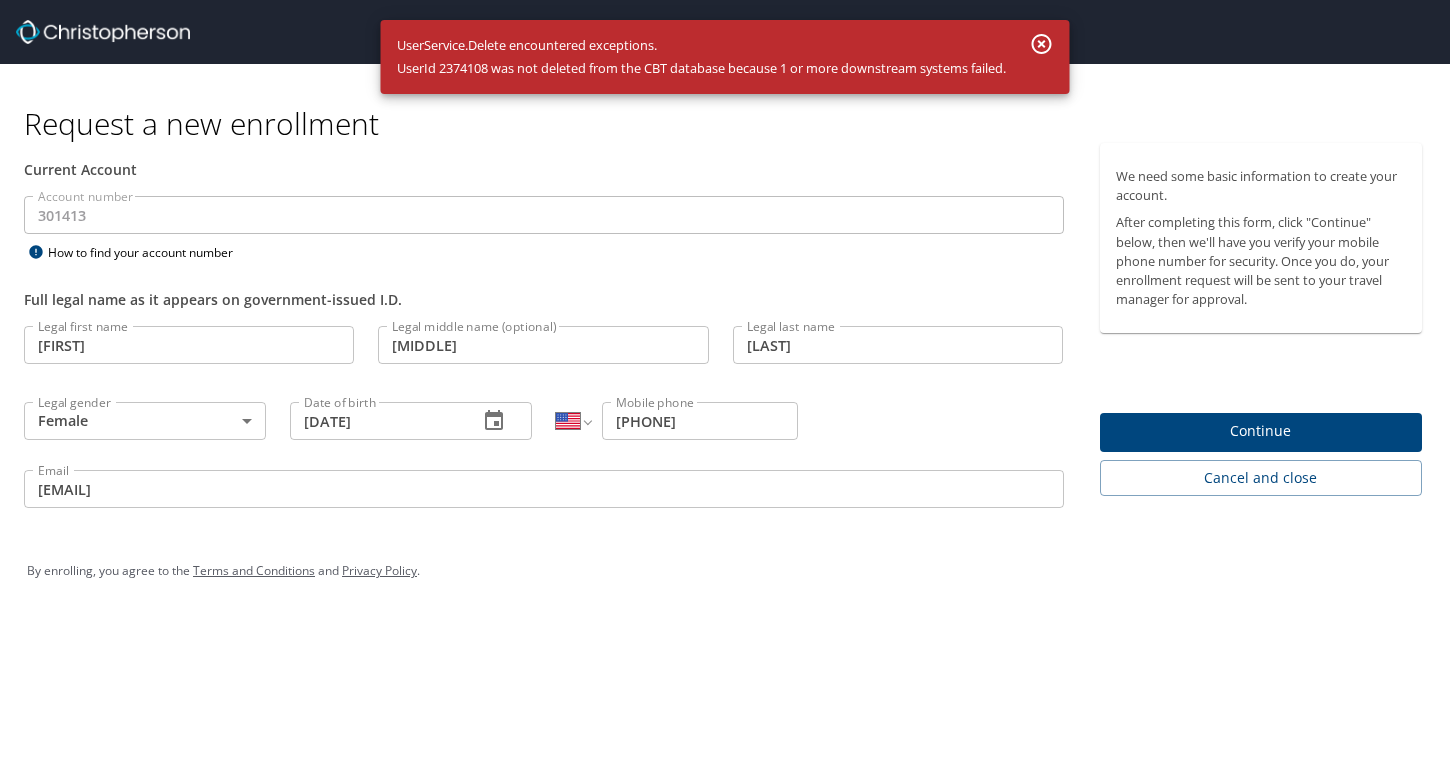 click on "Continue" at bounding box center [1261, 431] 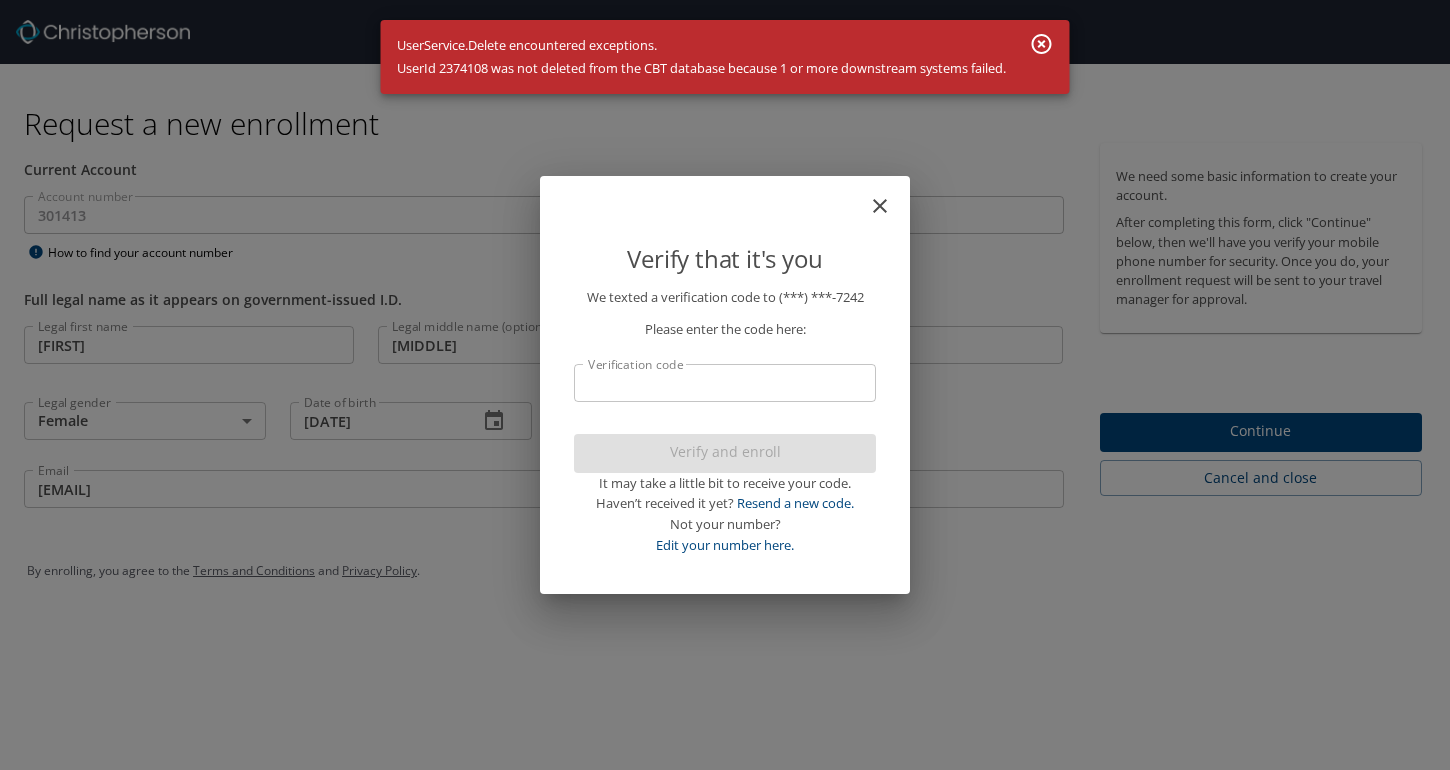 click 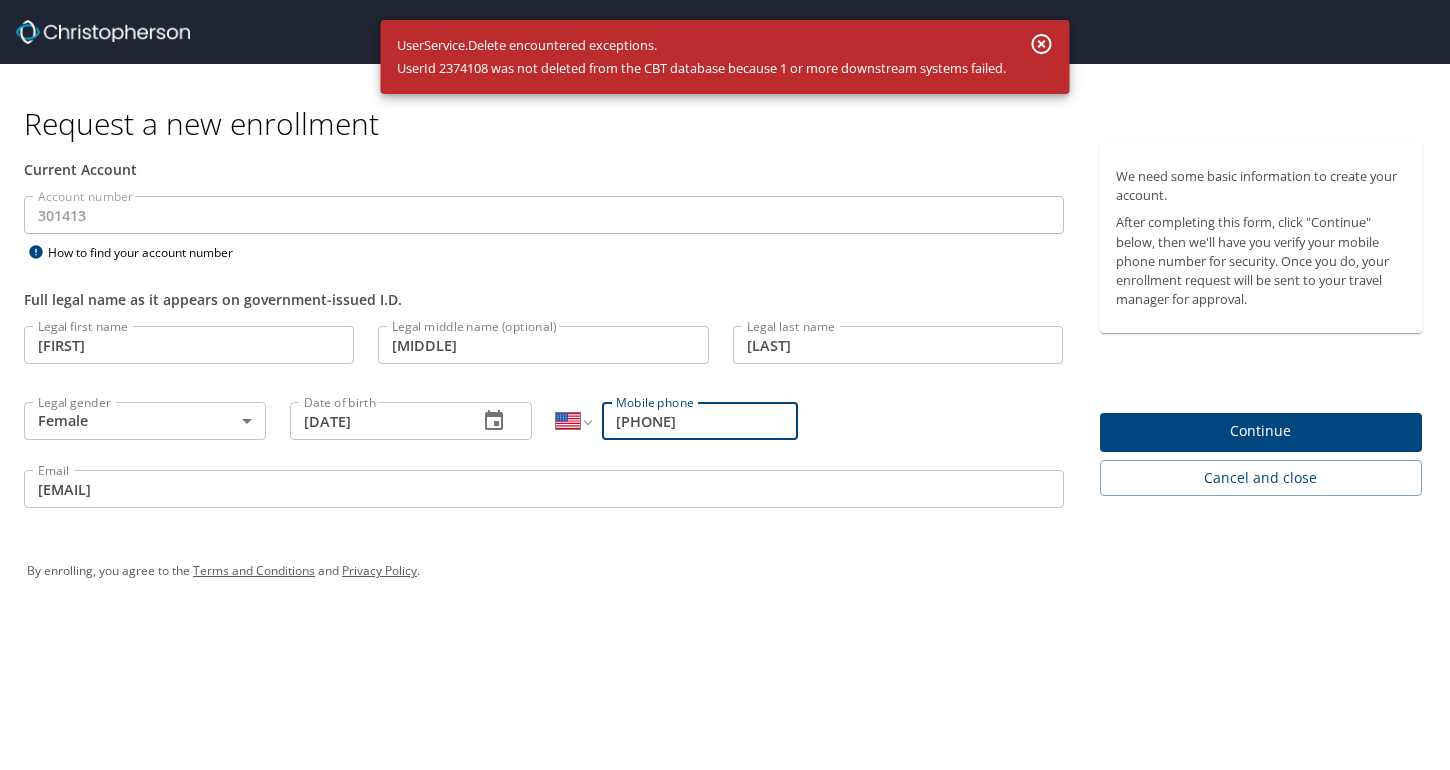 click on "Continue" at bounding box center [1261, 431] 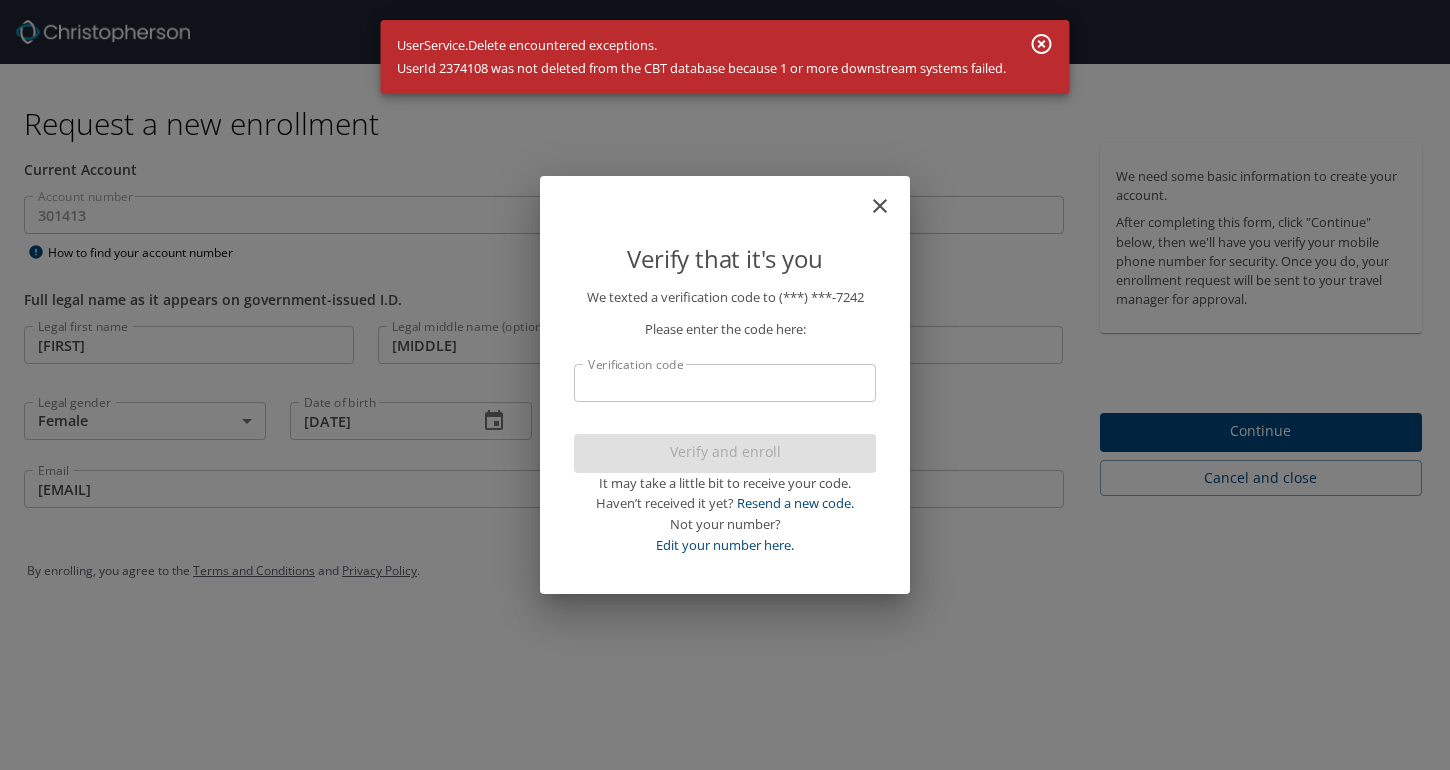 click on "Verification code" at bounding box center [725, 383] 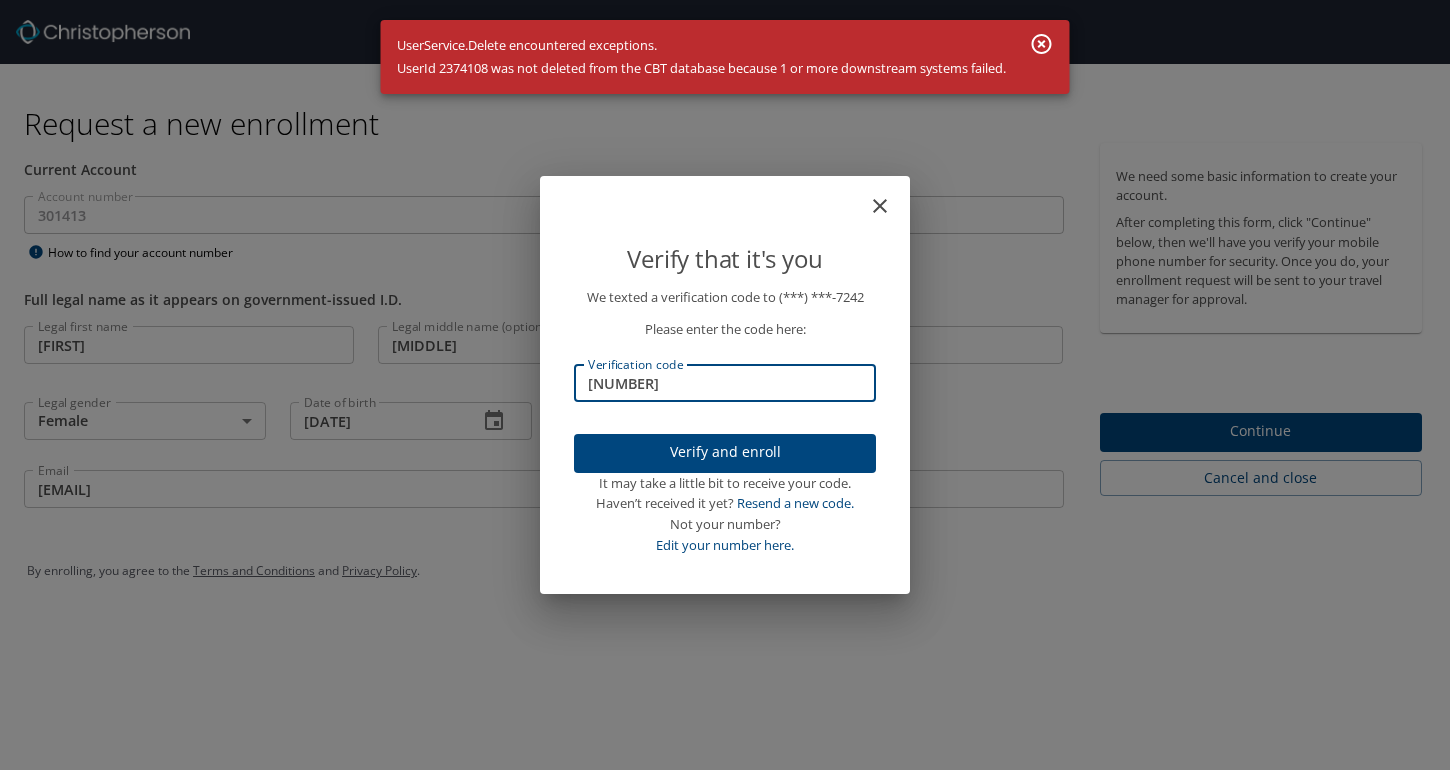 type on "[NUMBER]" 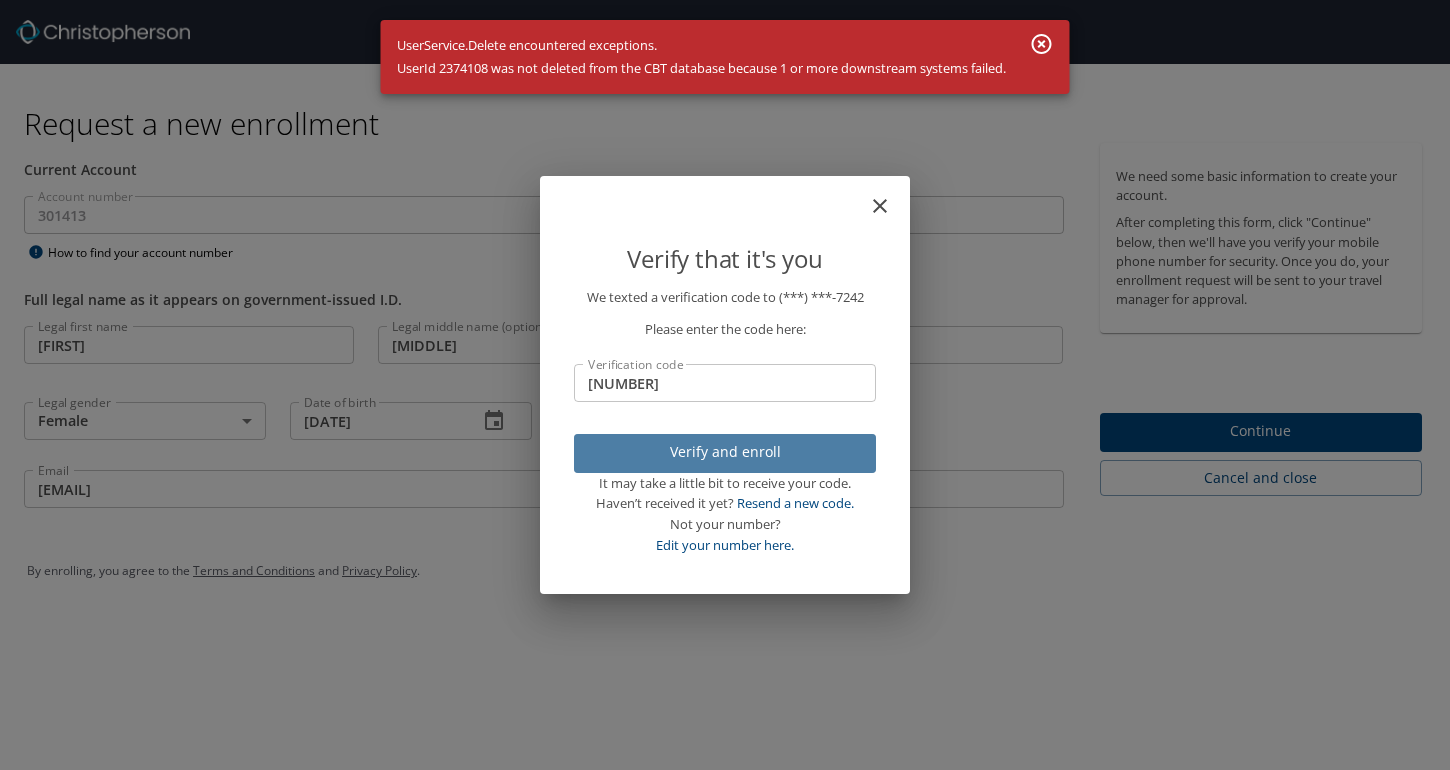 click on "Verify and enroll" at bounding box center [725, 452] 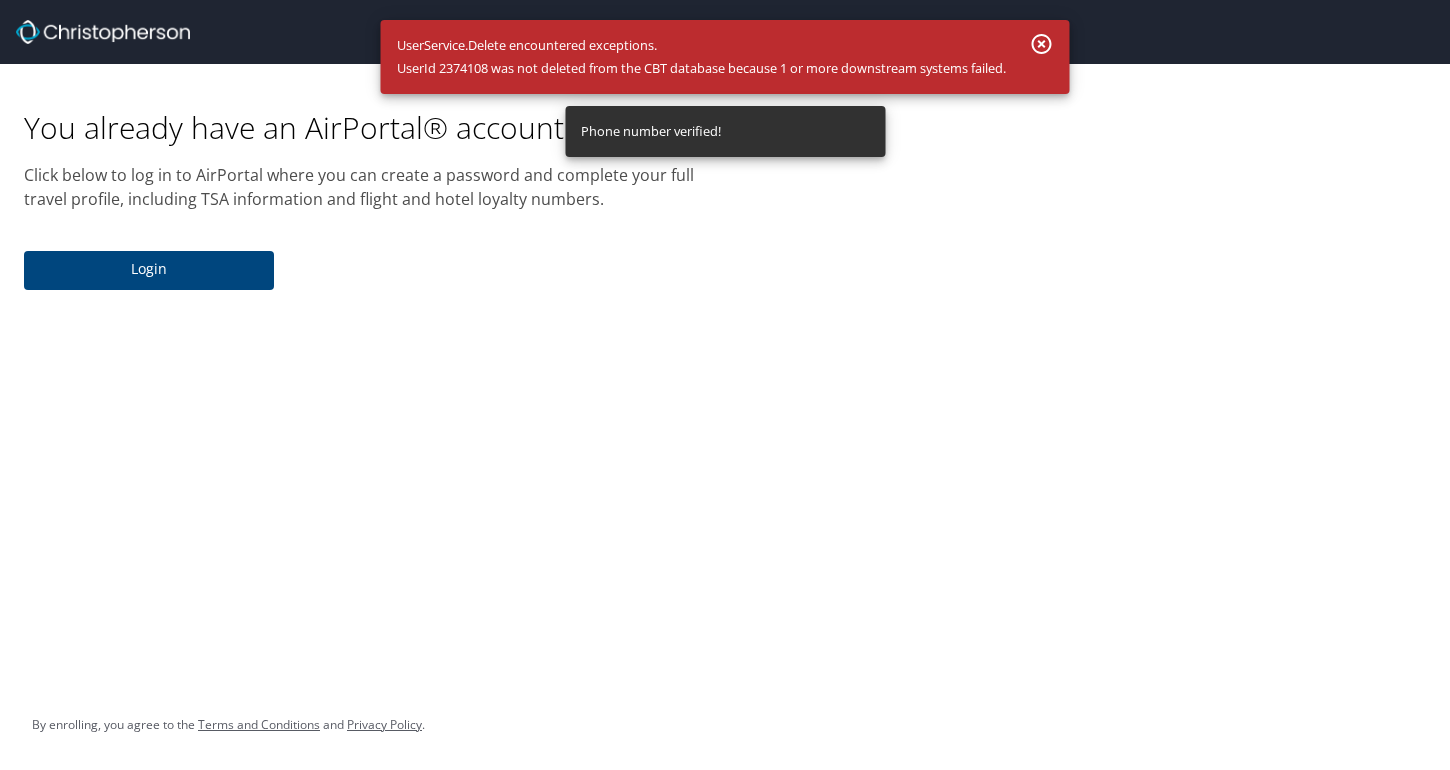 click on "Login" at bounding box center [149, 269] 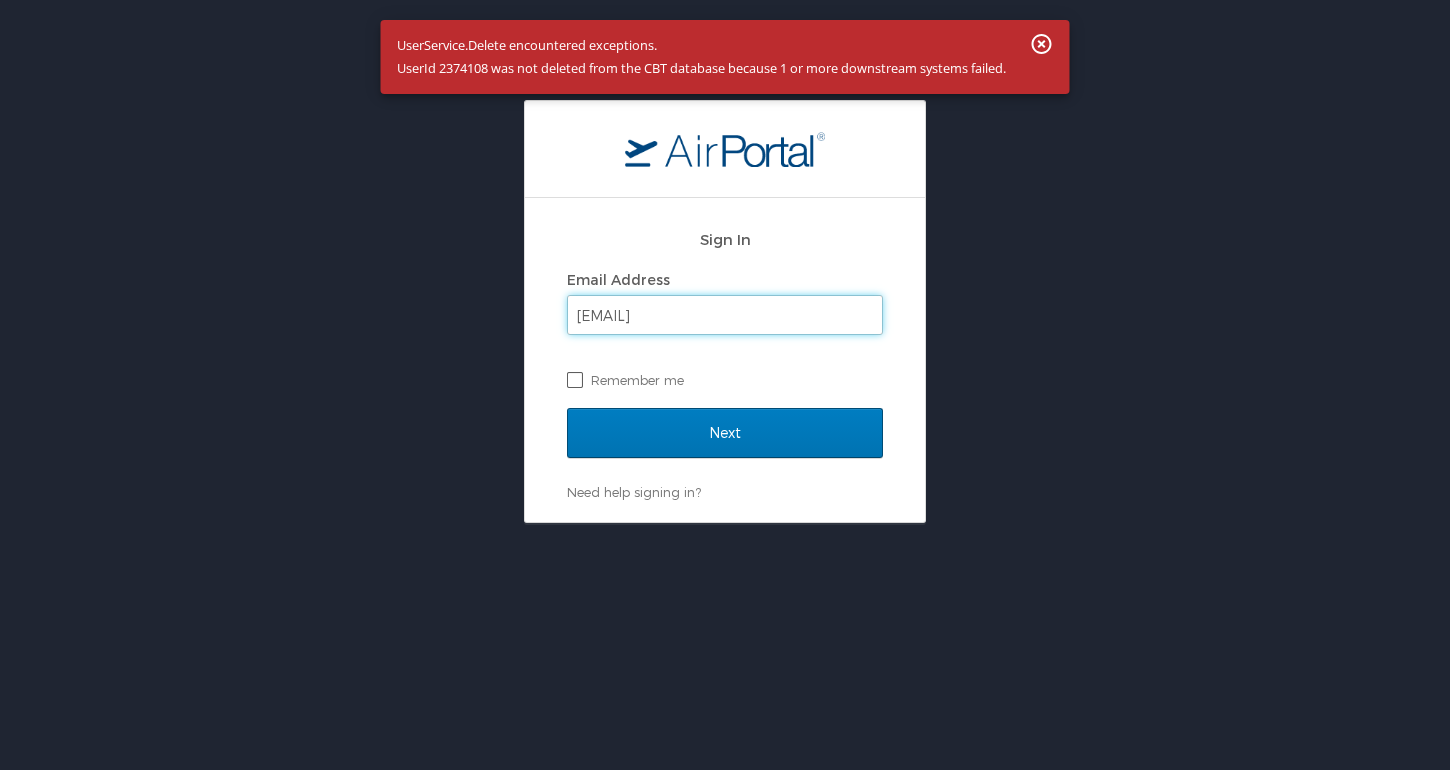 type on "[EMAIL]" 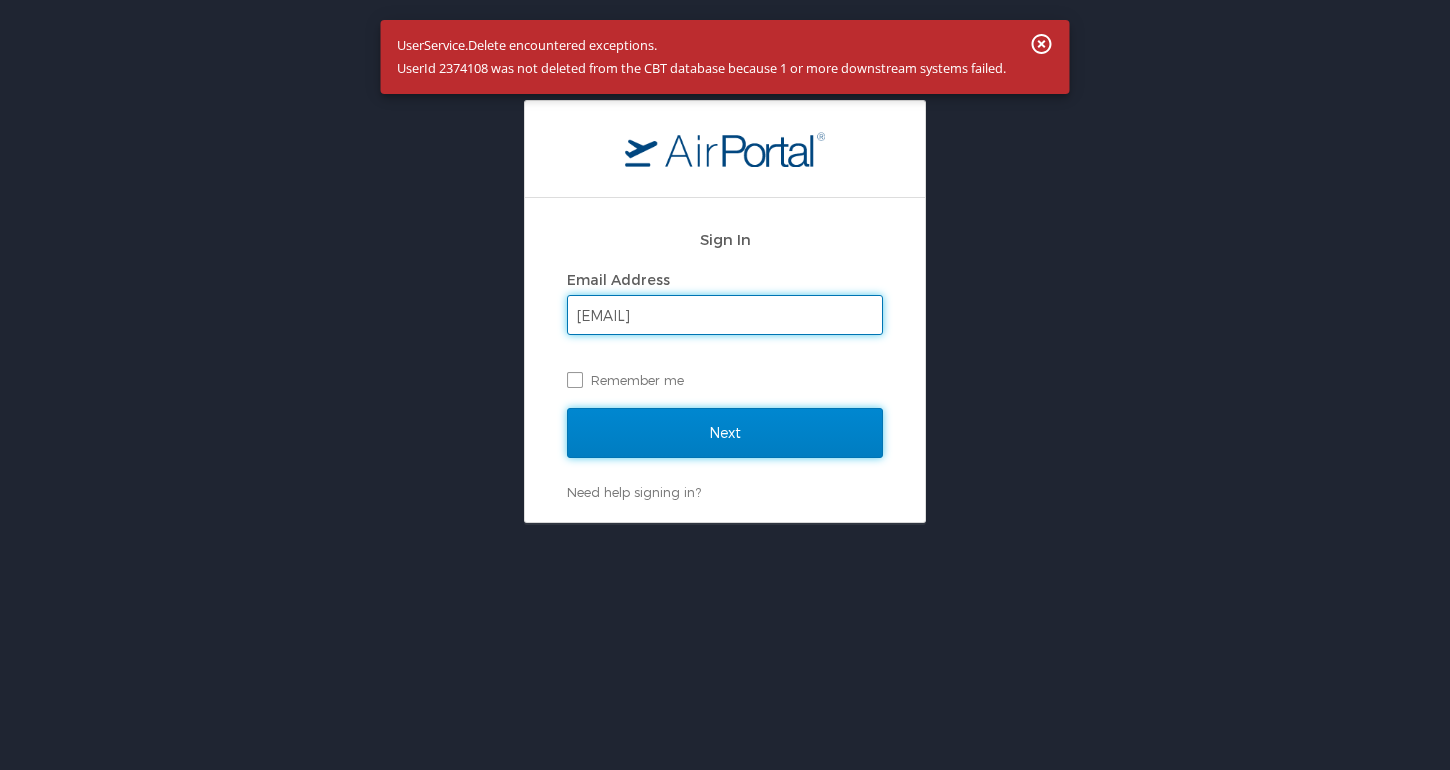 click on "Next" at bounding box center (725, 433) 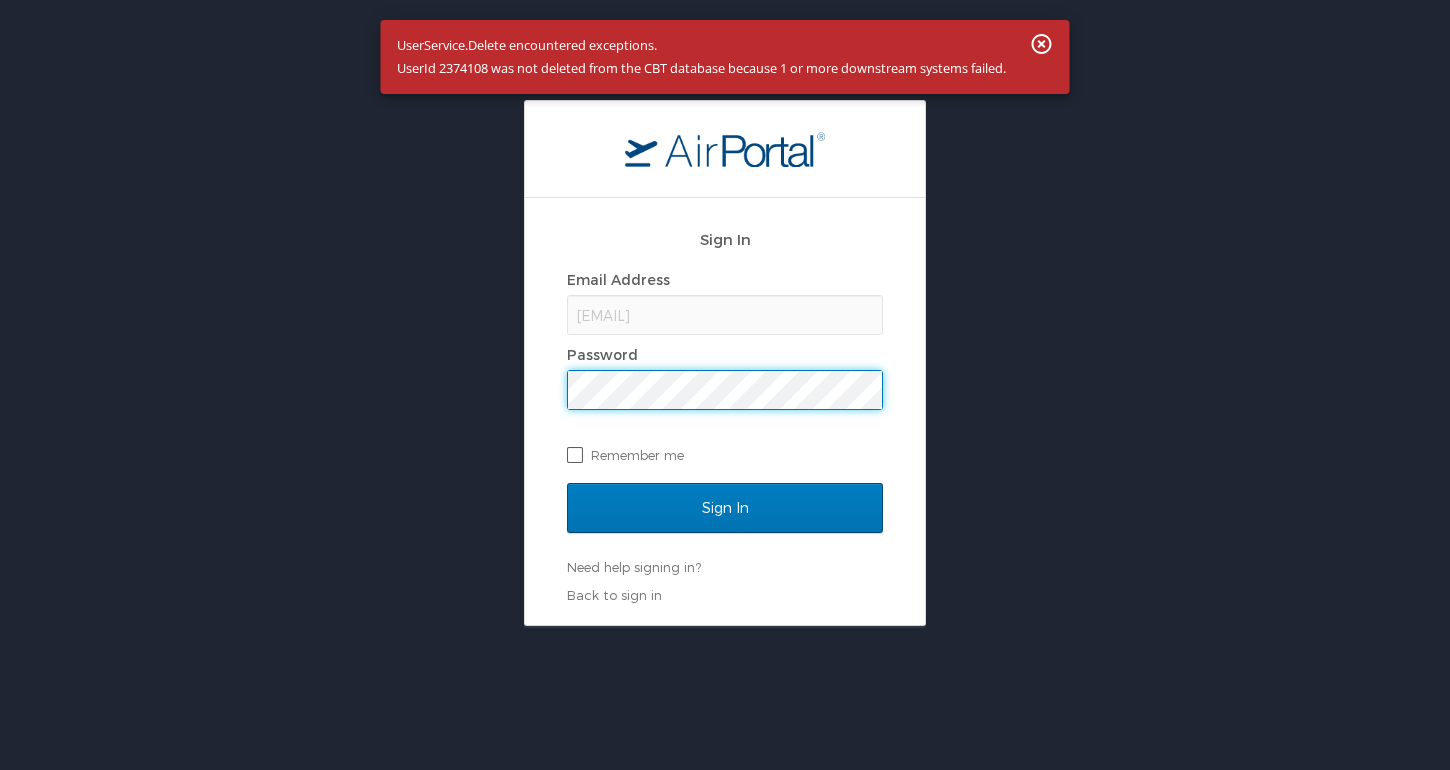 scroll, scrollTop: 0, scrollLeft: 0, axis: both 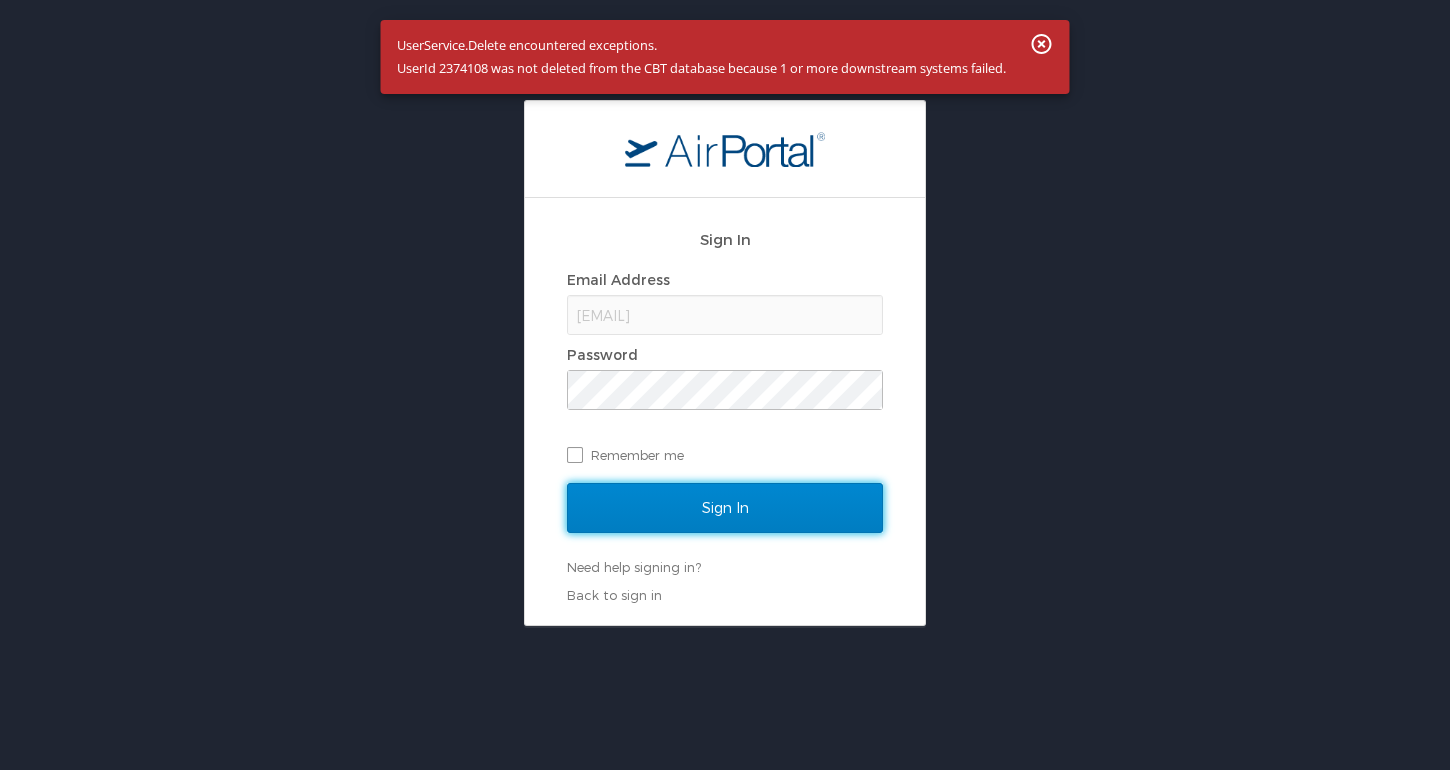 click on "Sign In" at bounding box center [725, 508] 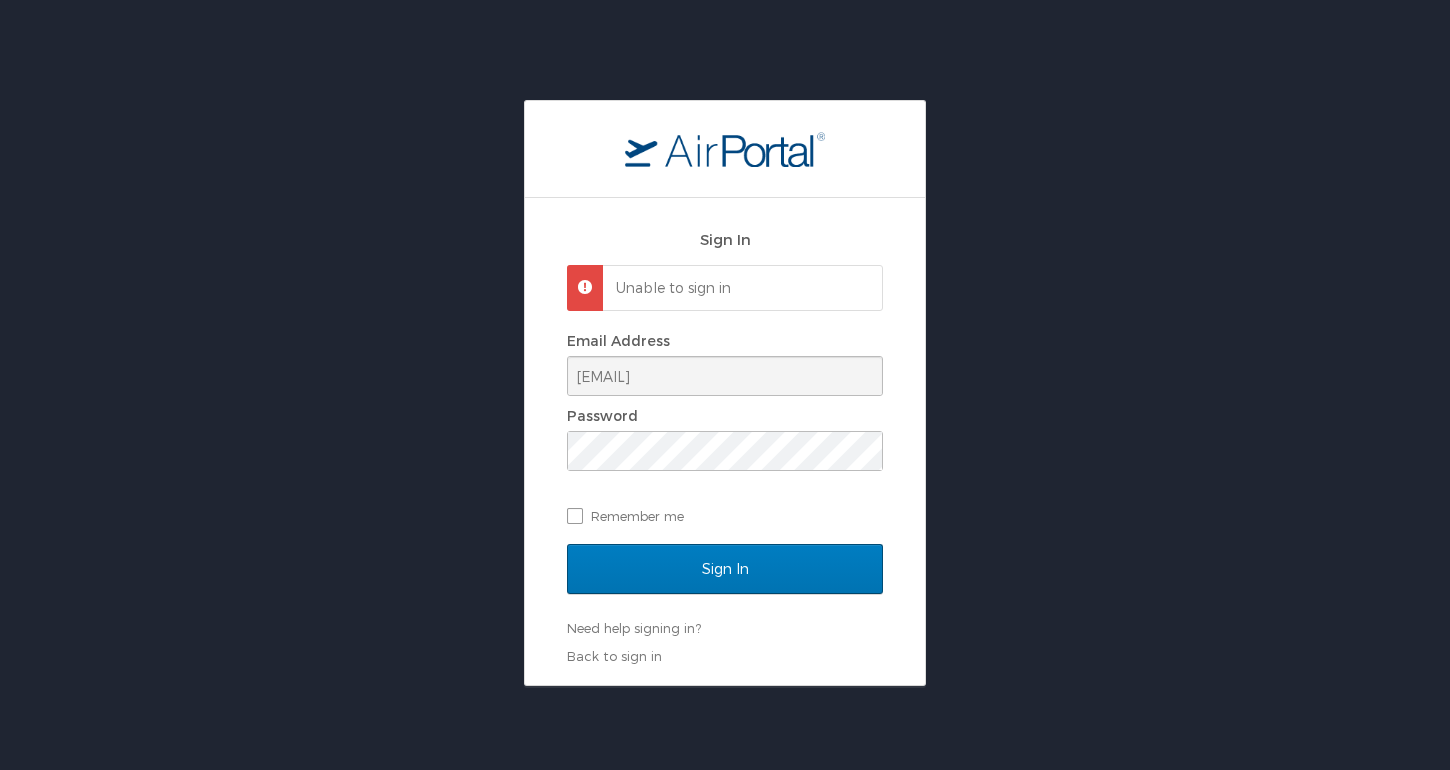 click on "Sign In Unable to sign in Email Address  [EMAIL] Password  Remember me Sign In Need help signing in? Forgot password? Help Back to sign in" at bounding box center [725, 393] 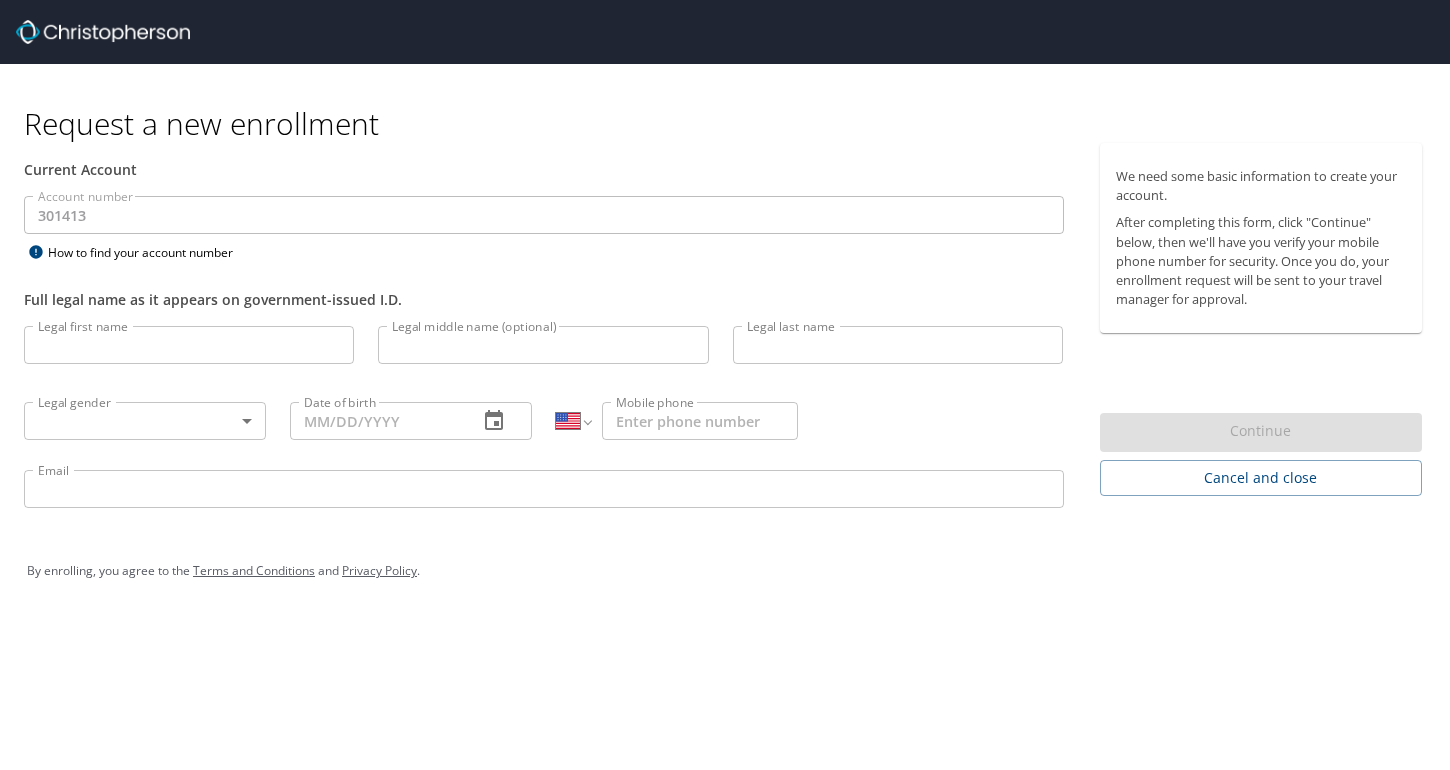 select on "US" 